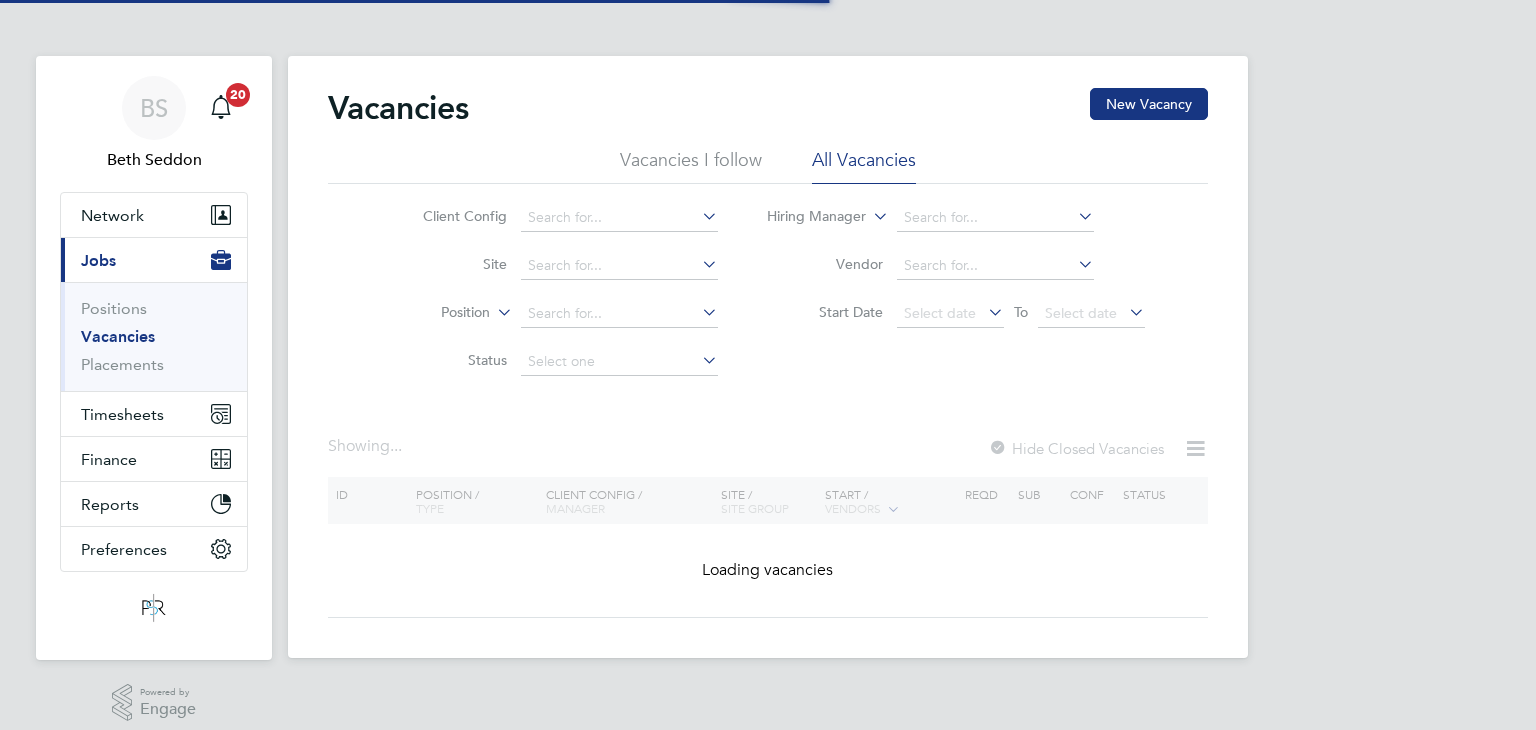 scroll, scrollTop: 0, scrollLeft: 0, axis: both 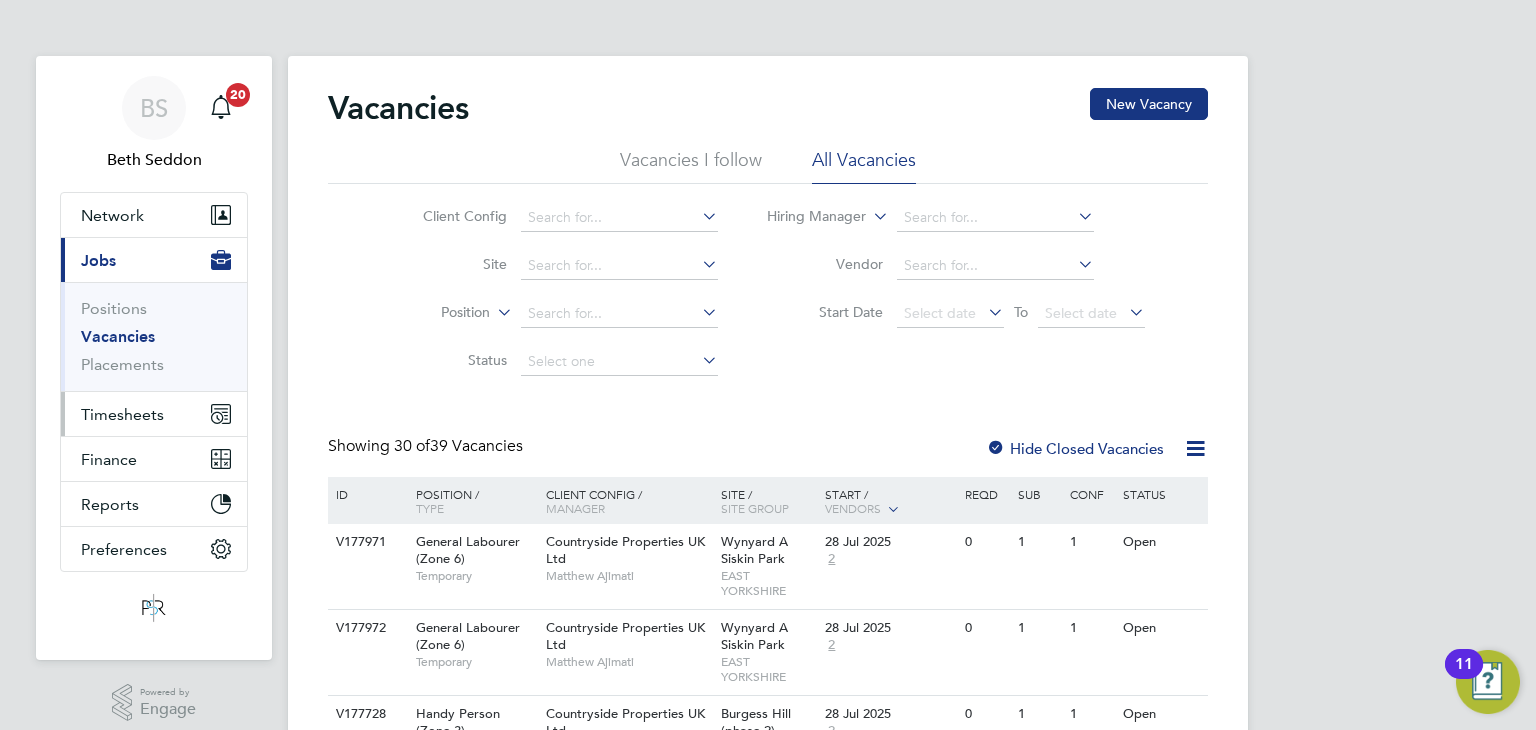 click on "Timesheets" at bounding box center (154, 414) 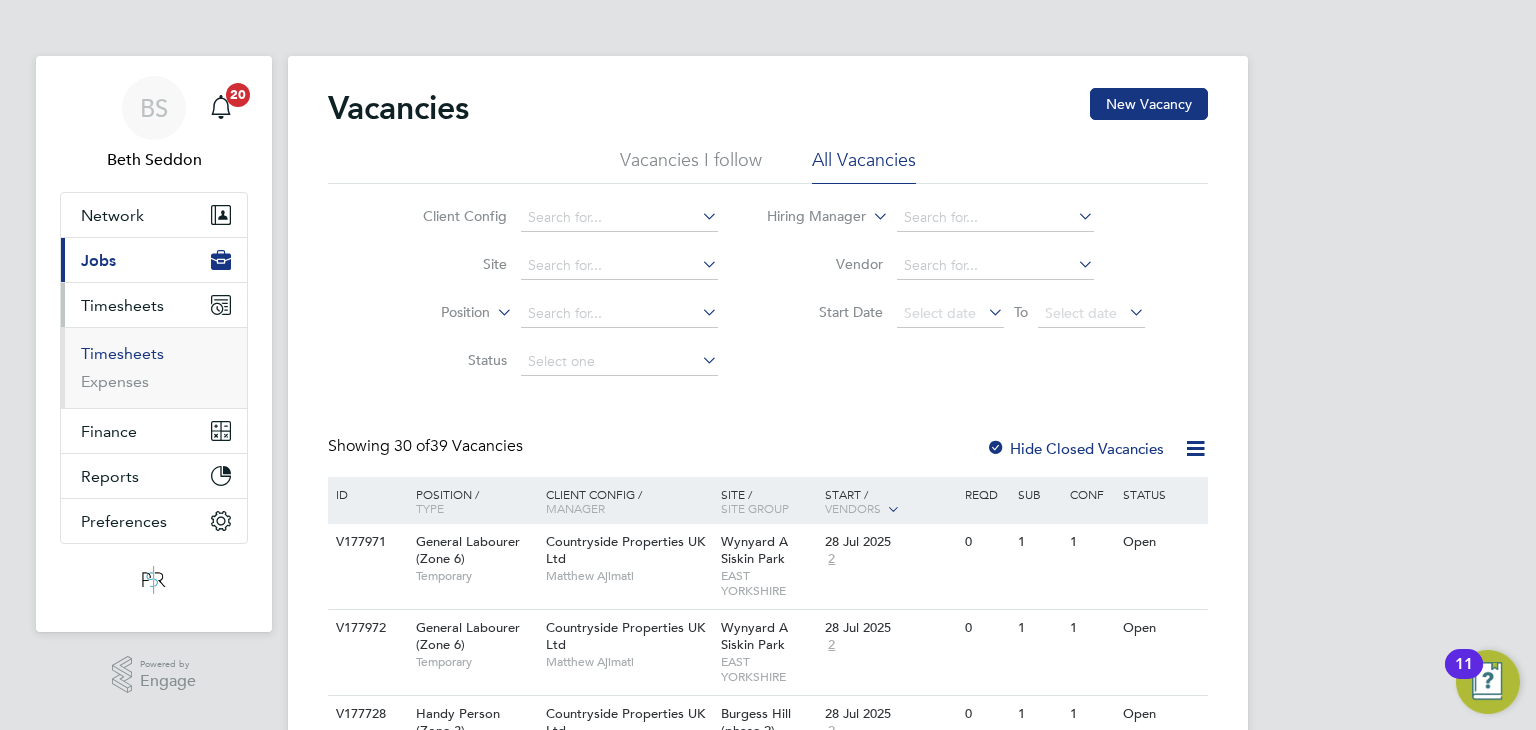 click on "Timesheets" at bounding box center (122, 353) 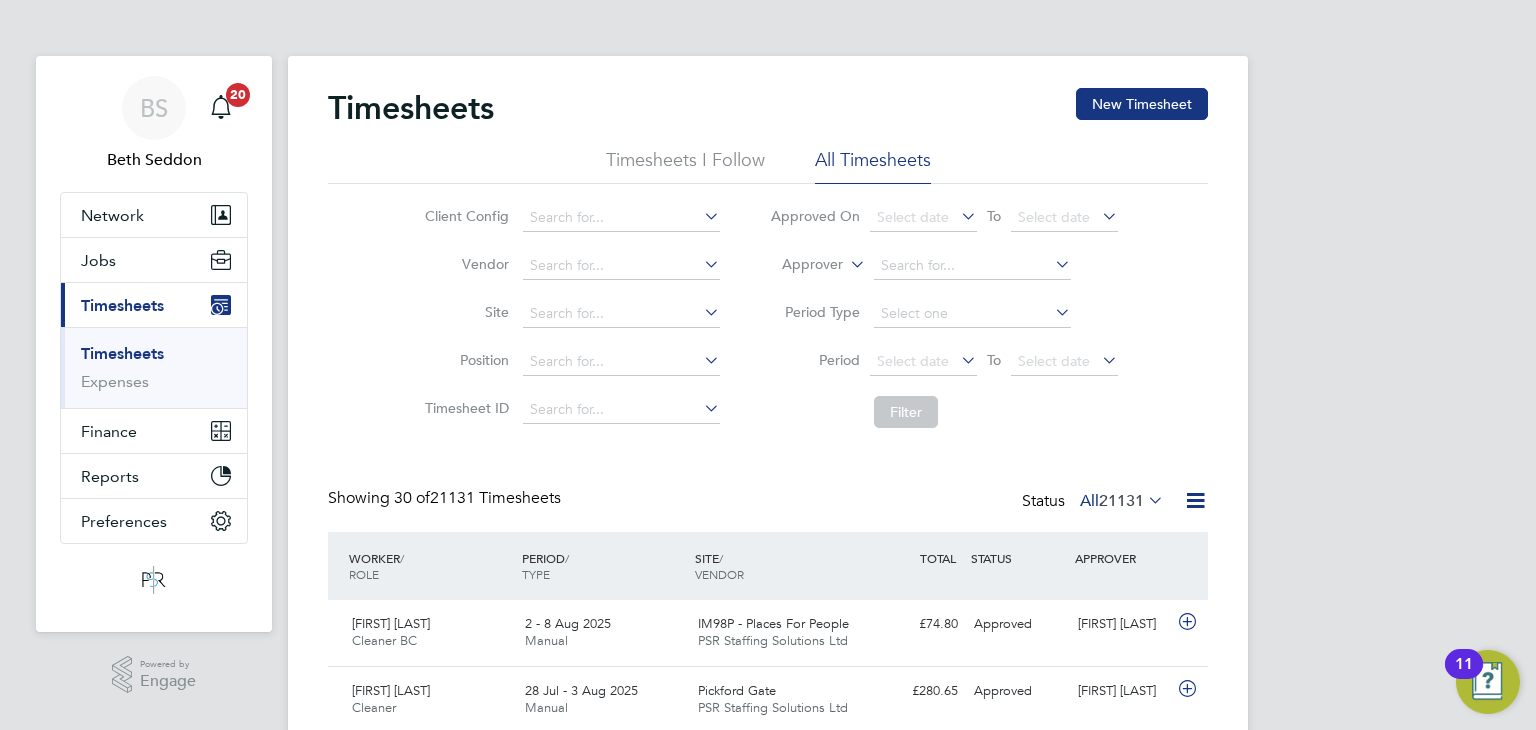scroll, scrollTop: 9, scrollLeft: 10, axis: both 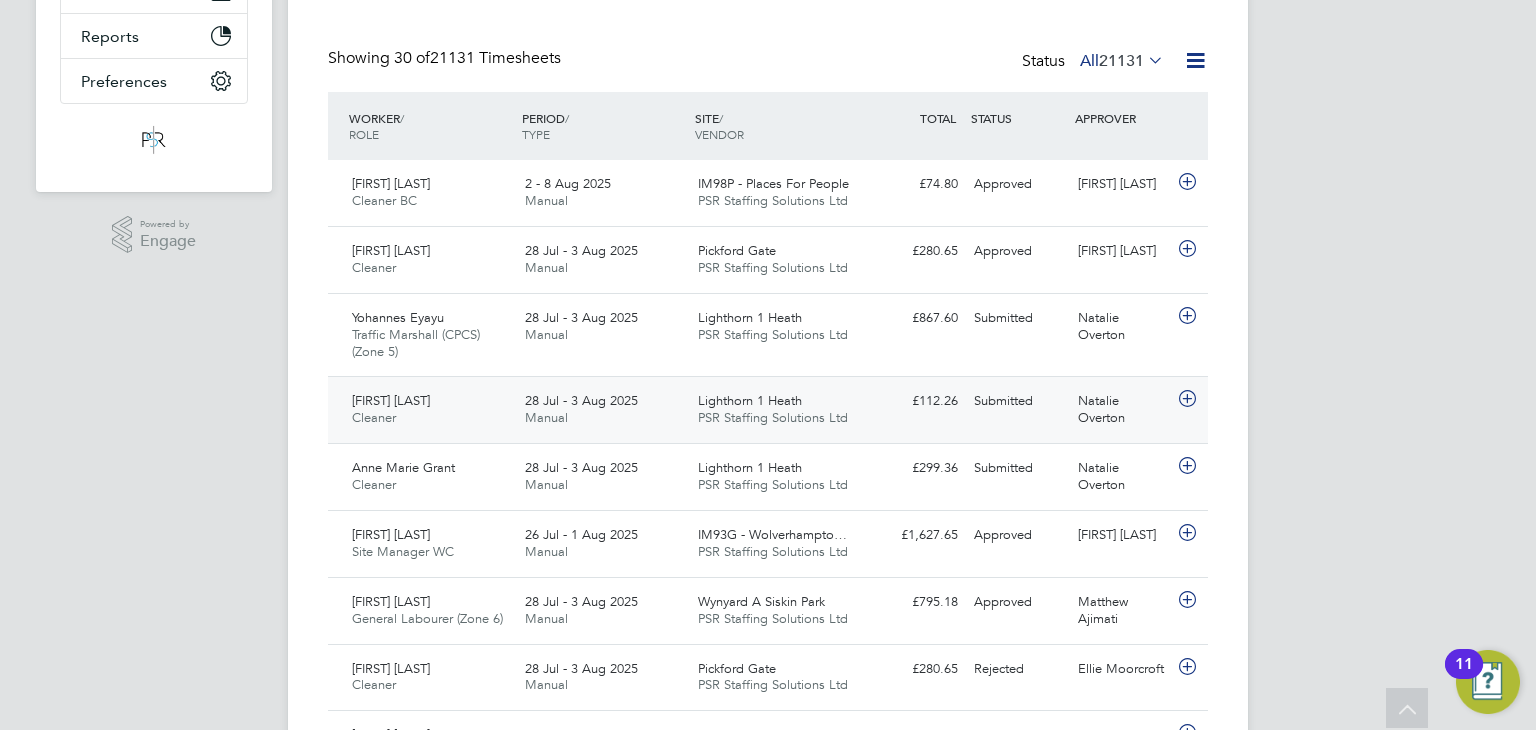 click on "Nanah Nicoline Cleaner   28 Jul - 3 Aug 2025" 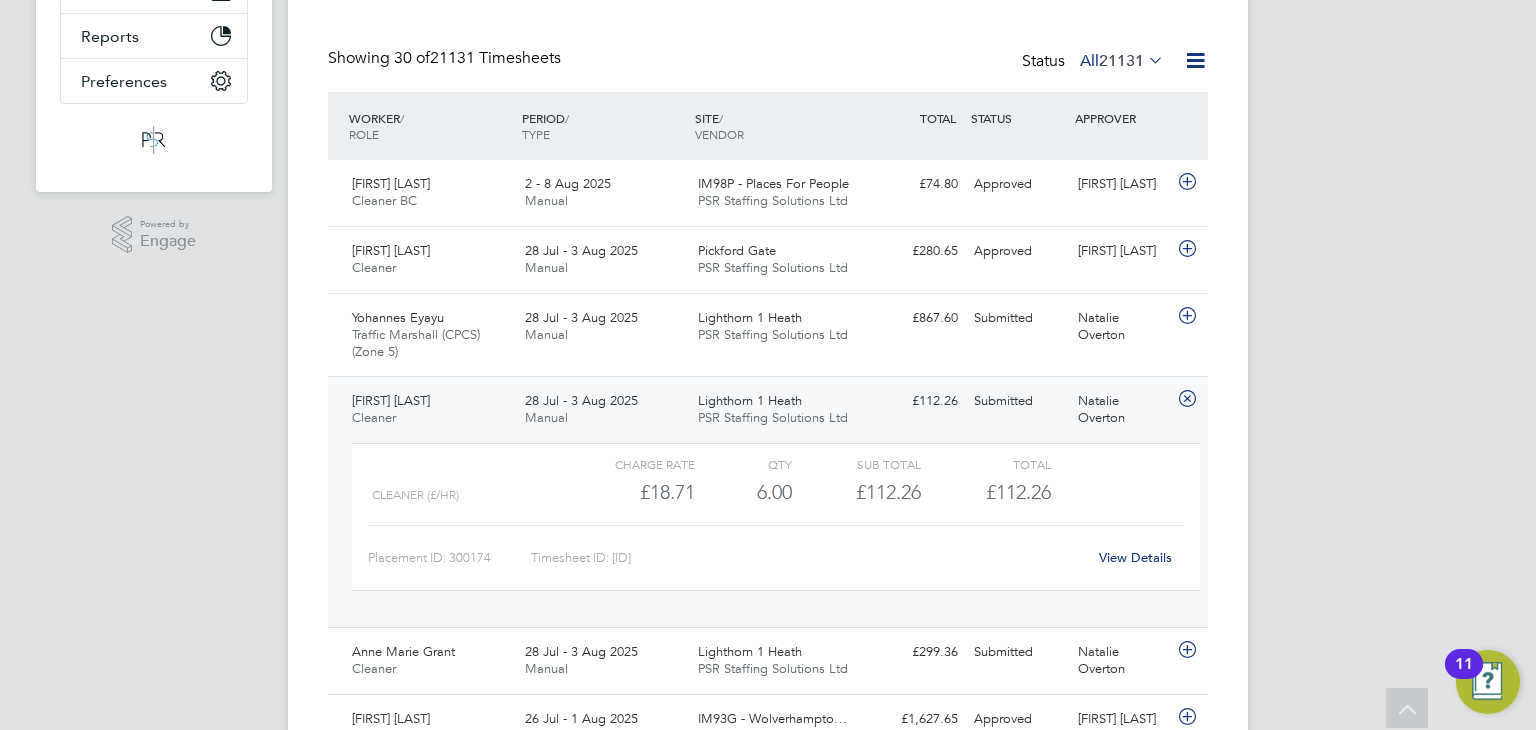 click on "View Details" 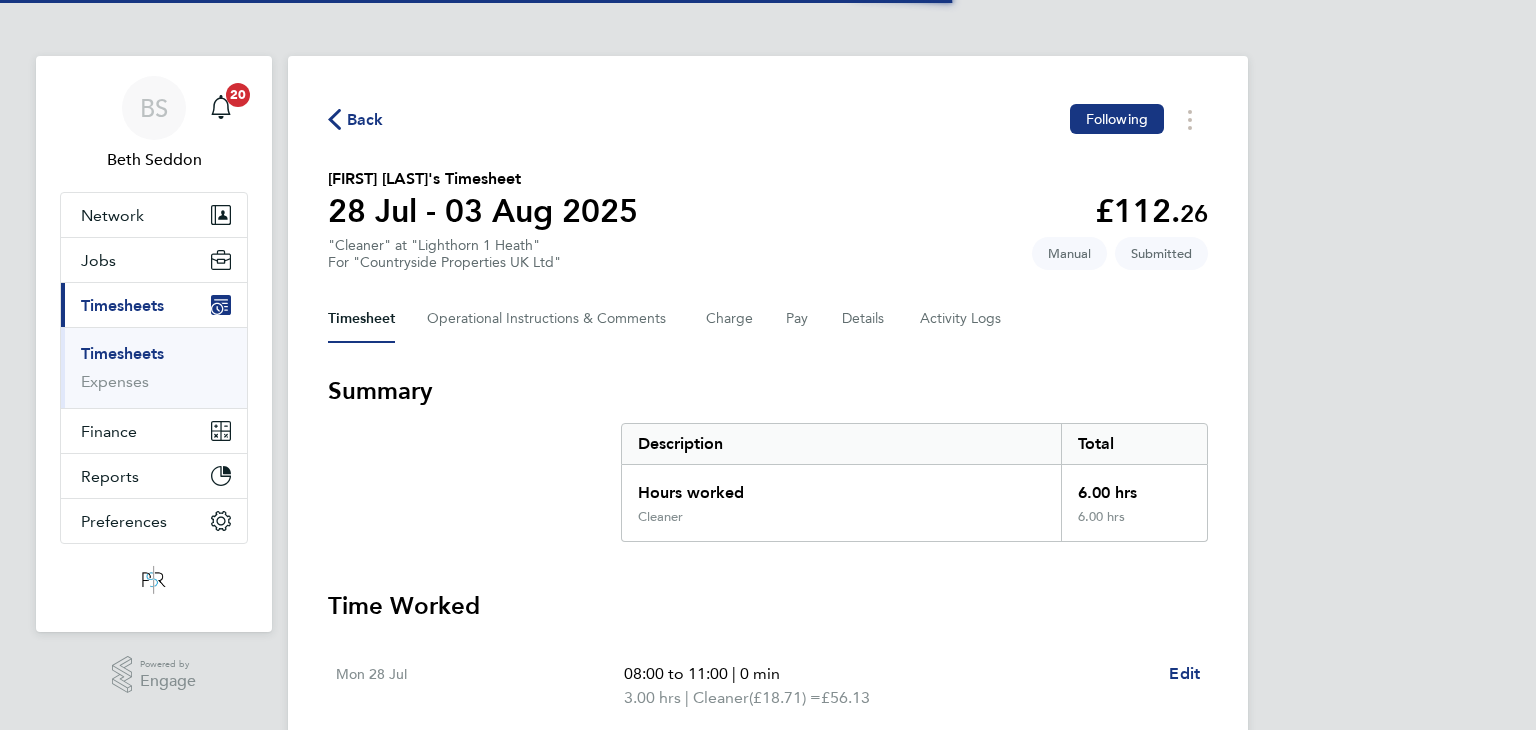 scroll, scrollTop: 0, scrollLeft: 0, axis: both 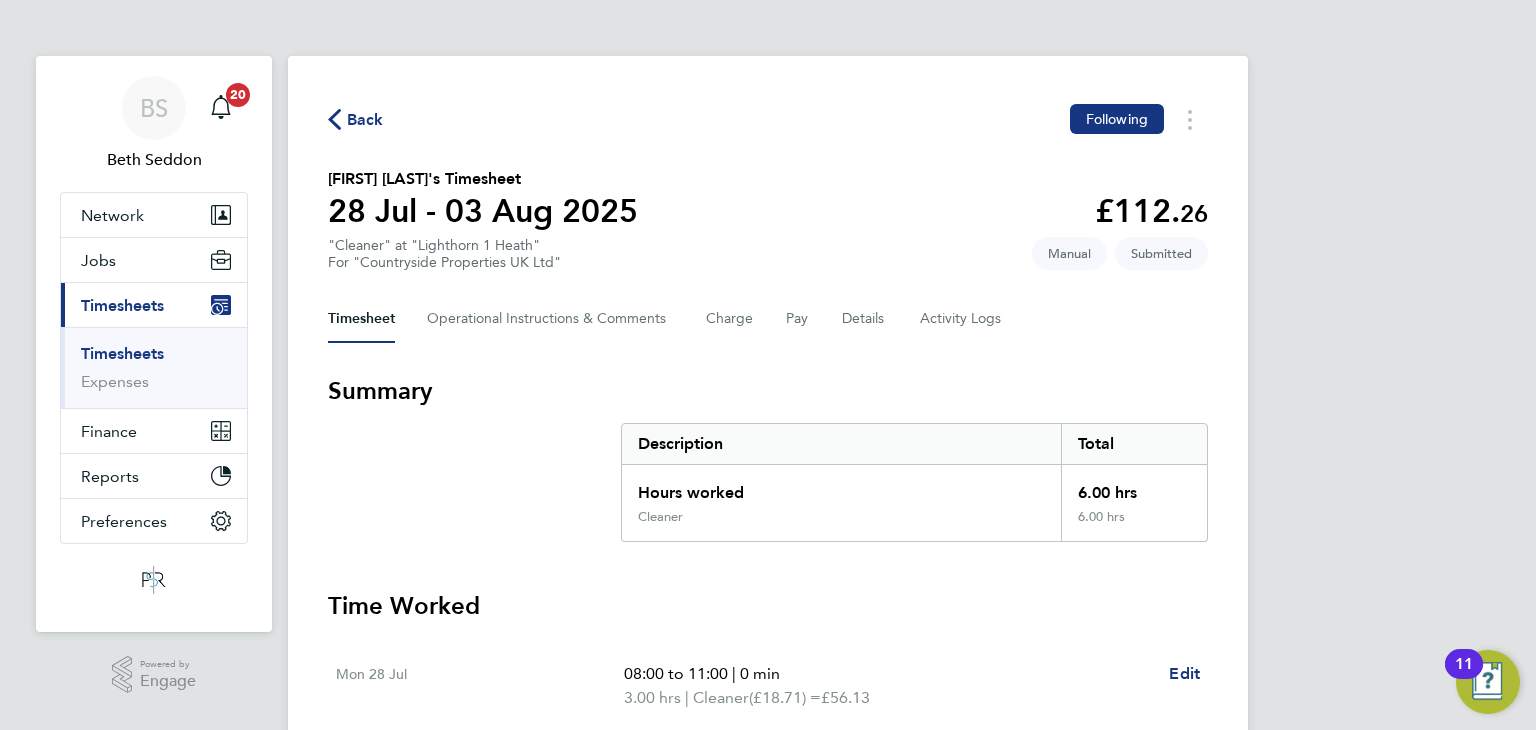 click on "Timesheet   Operational Instructions & Comments   Charge   Pay   Details   Activity Logs" 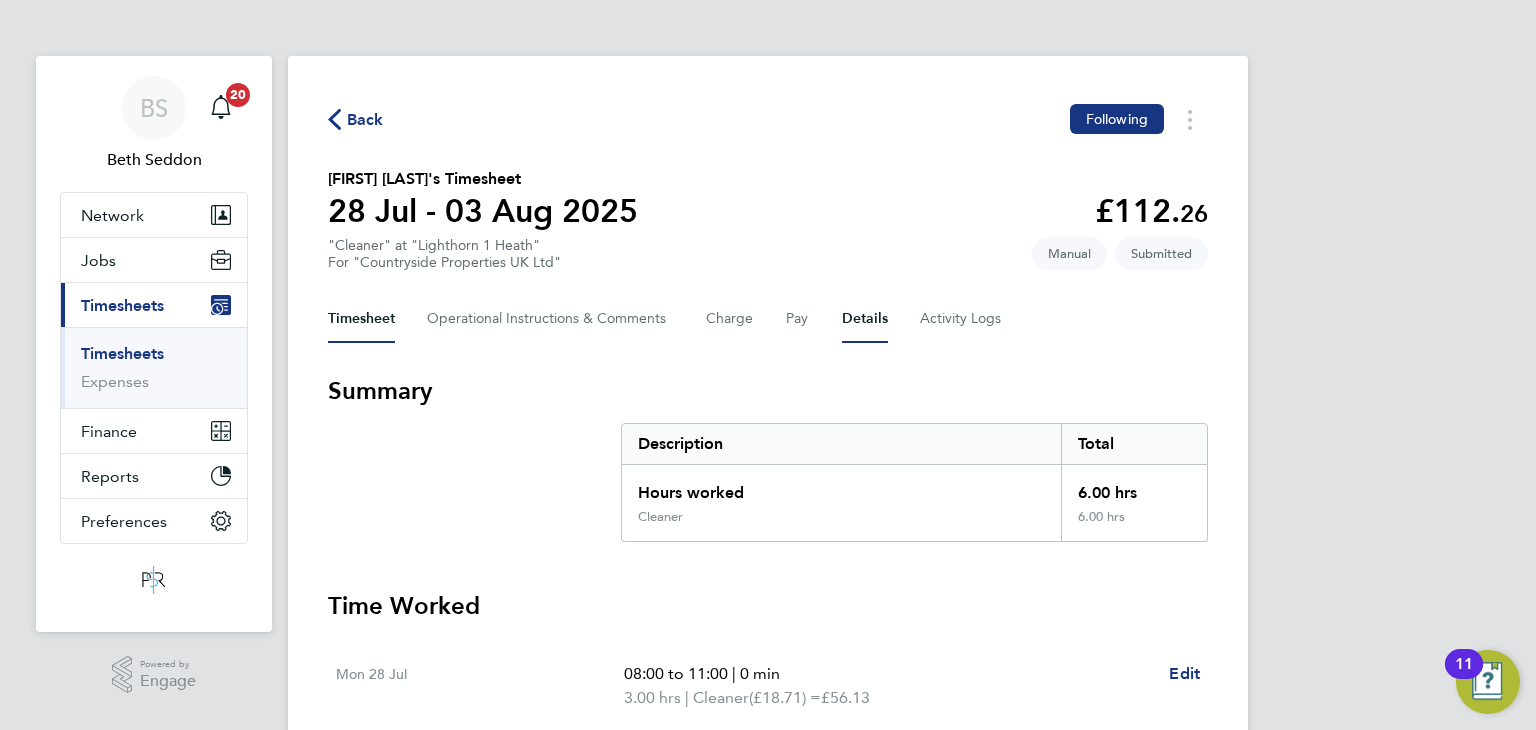 click on "Details" at bounding box center [865, 319] 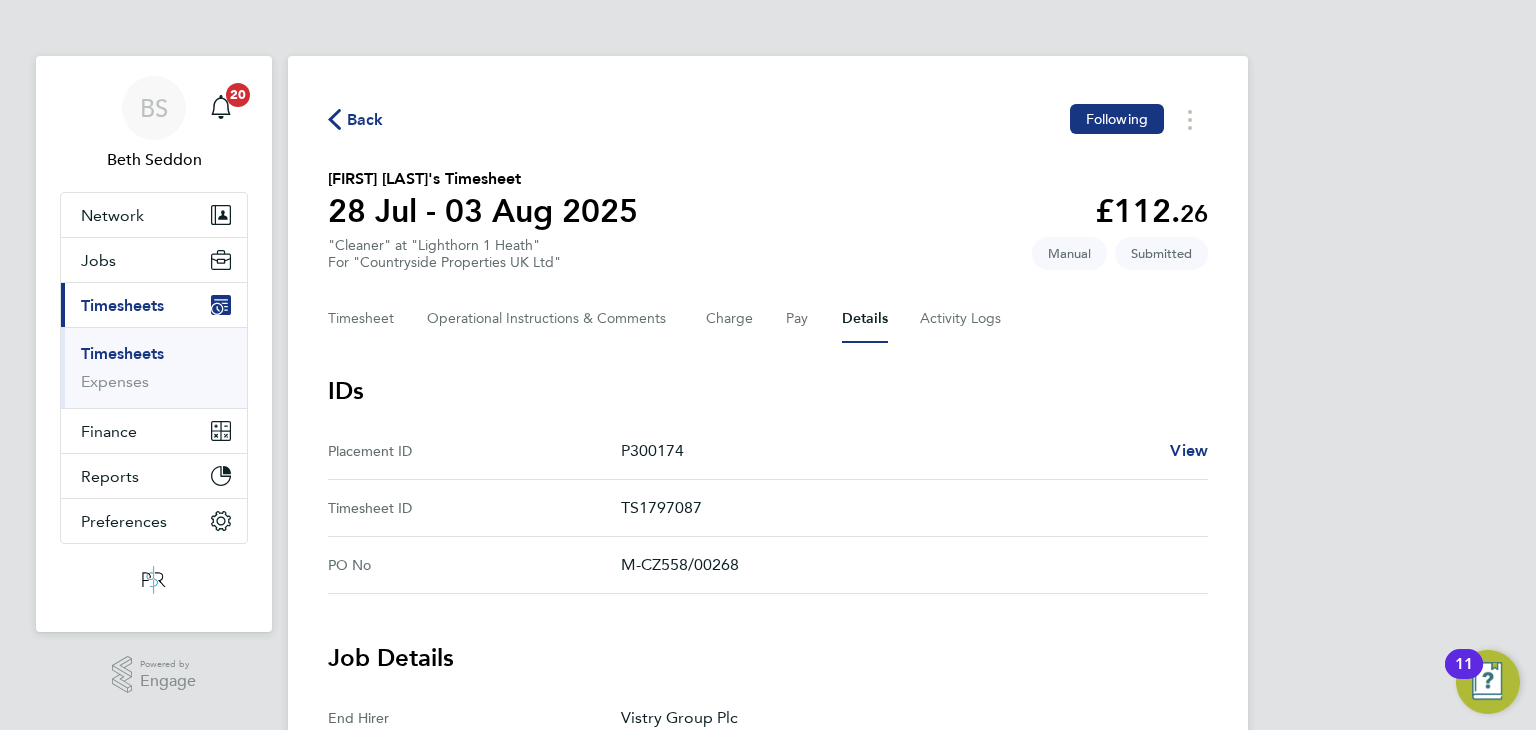 click on "BS   [FIRST] [LAST]   Notifications
20   Applications:   Network
Team Members   Businesses   Sites   Workers   Contacts   Jobs
Positions   Vacancies   Placements   Current page:   Timesheets
Timesheets   Expenses   Finance
Invoices & Credit Notes   Statements   Payments   Reports
Margin Report   Report Downloads   Preferences
My Business   Doc. Requirements   VMS Configurations   Notifications   Activity Logs
.st0{fill:#C0C1C2;}
Powered by Engage
Back  Following
[FIRST] [LAST]'s Timesheet   28 Jul - 03 Aug 2025   £112. 26  "Cleaner" at "Lighthorn 1 Heath"  For "Countryside Properties UK Ltd"  Submitted   Manual   Timesheet   Operational Instructions & Comments   Charge   Pay   Details   Activity Logs   IDs   P300174   ." at bounding box center (768, 831) 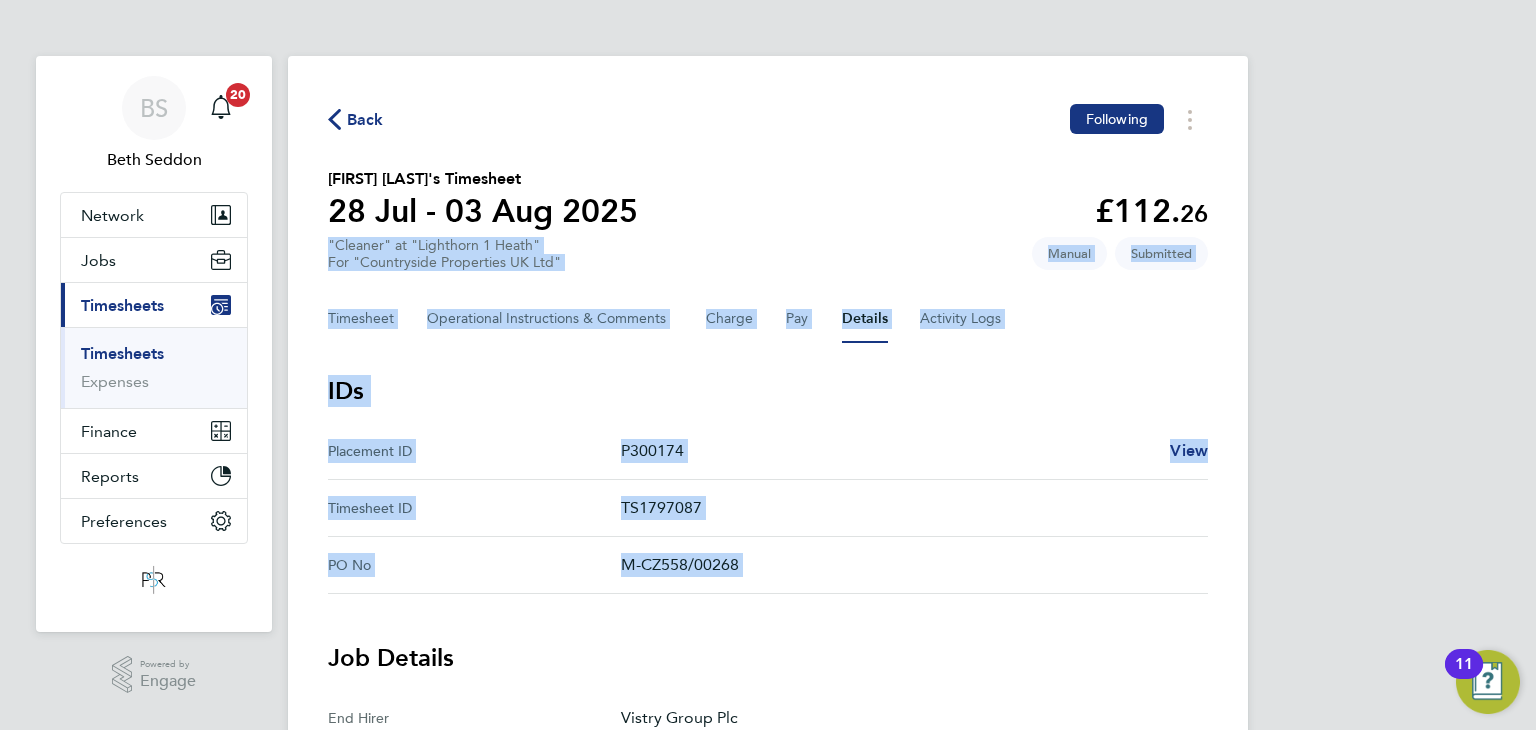 drag, startPoint x: 1535, startPoint y: 225, endPoint x: 1401, endPoint y: 581, distance: 380.384 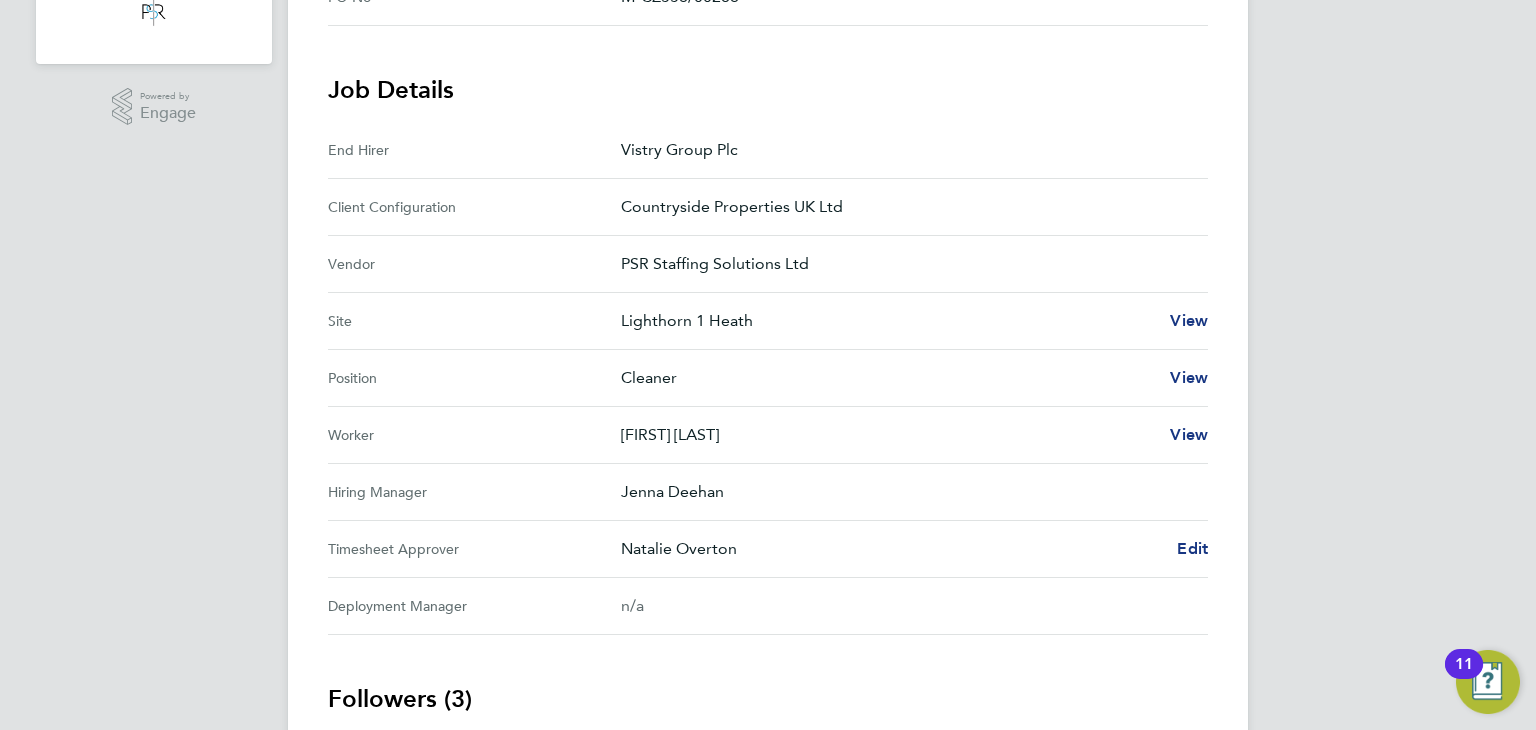 scroll, scrollTop: 680, scrollLeft: 0, axis: vertical 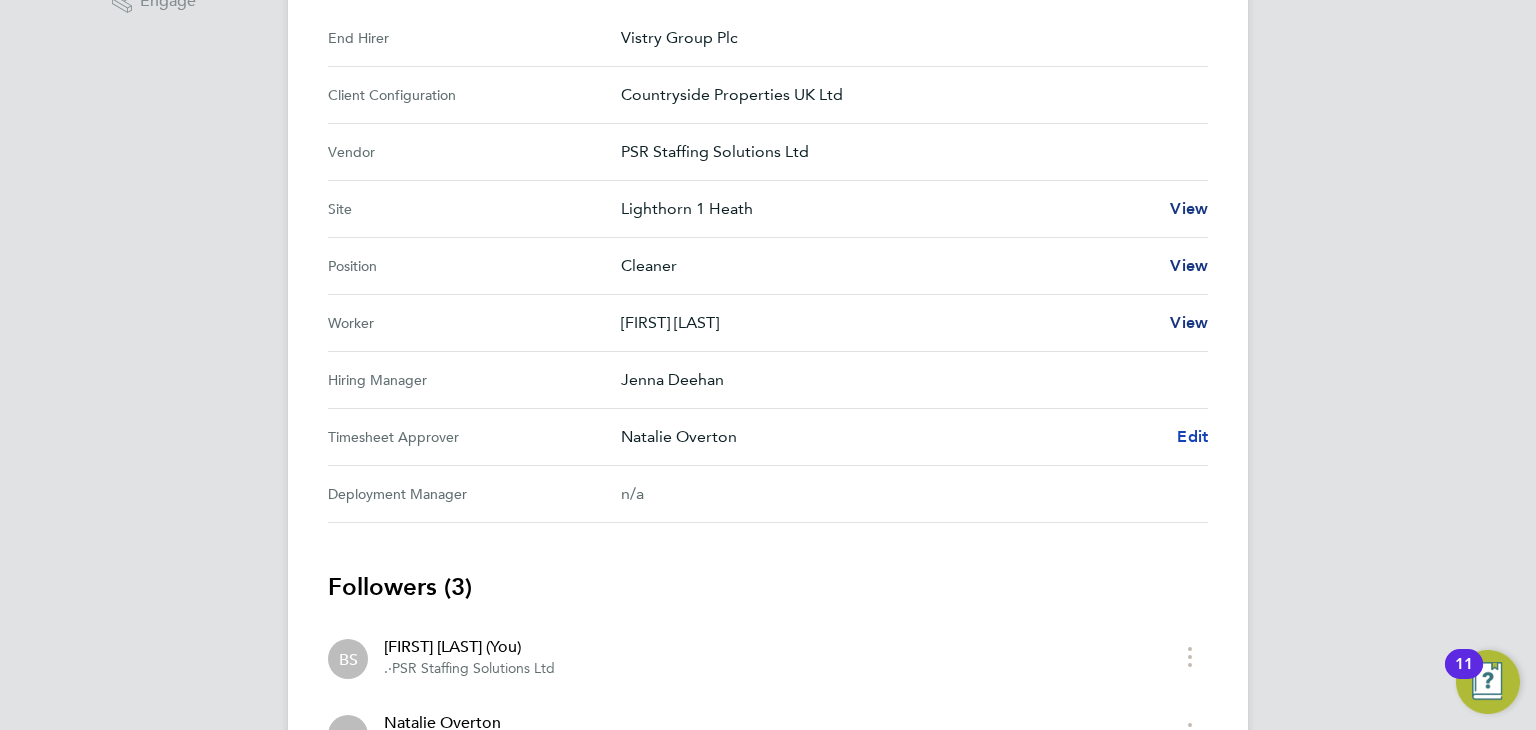 click on "Edit" at bounding box center [1192, 436] 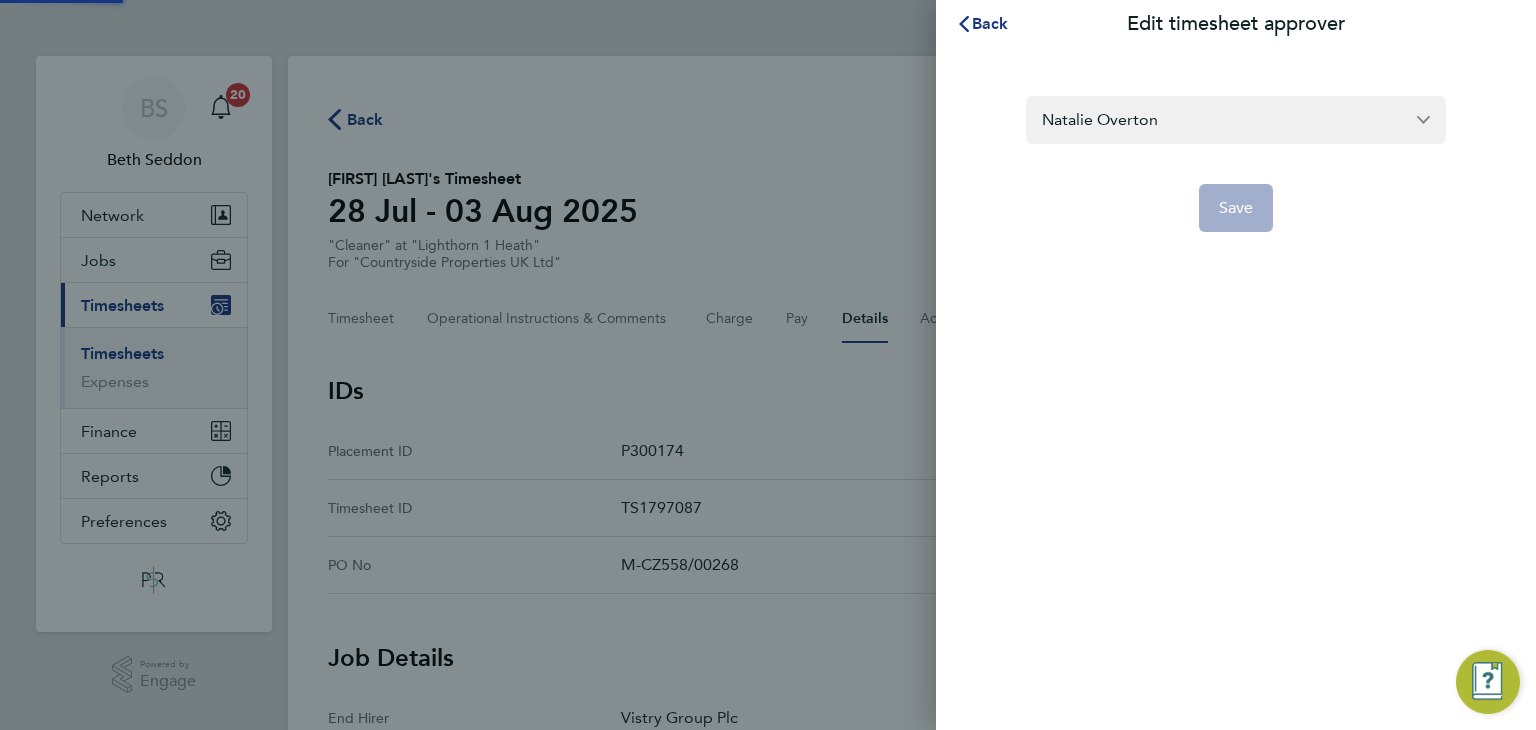 scroll, scrollTop: 0, scrollLeft: 0, axis: both 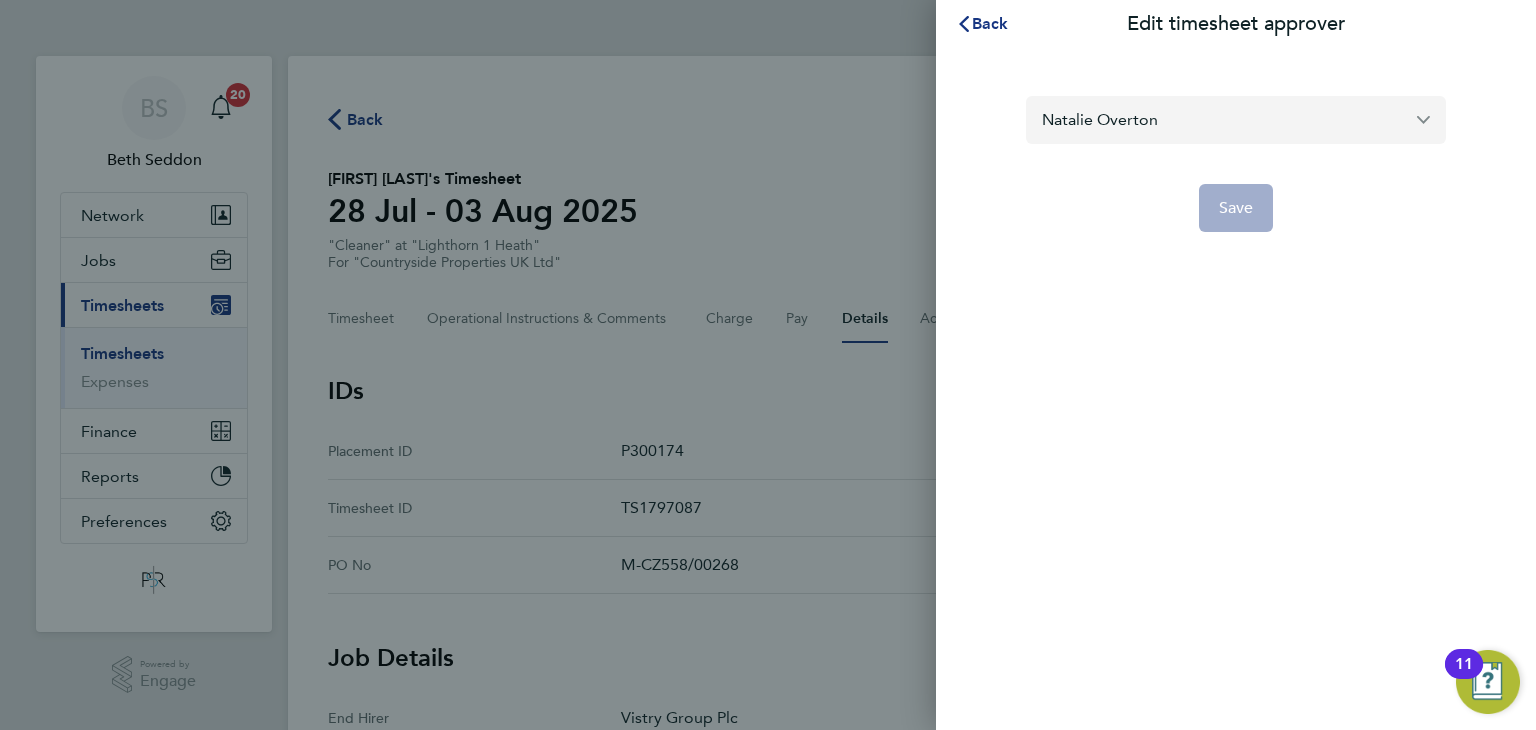 click on "Natalie Overton" at bounding box center [1236, 119] 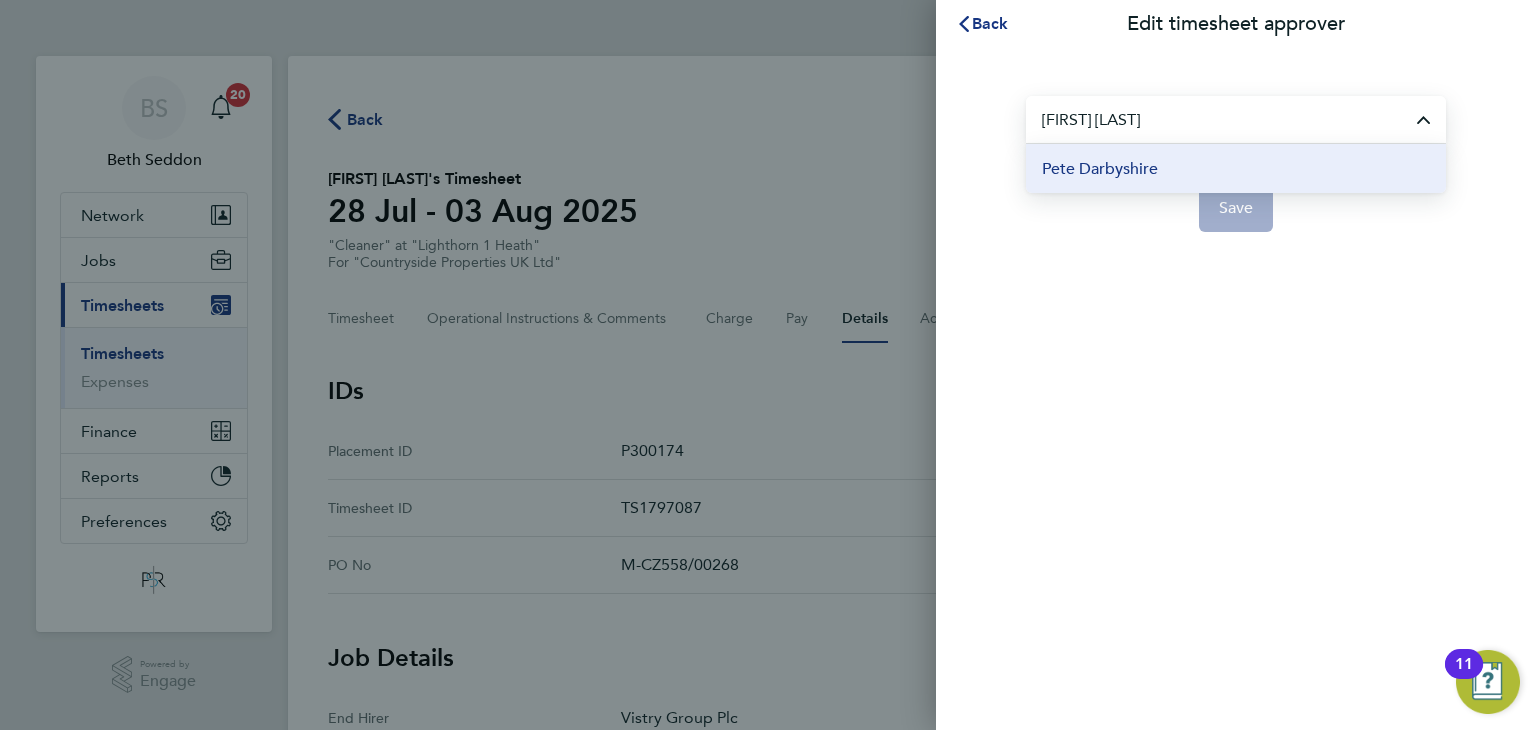 click on "Pete Darbyshire" at bounding box center [1100, 169] 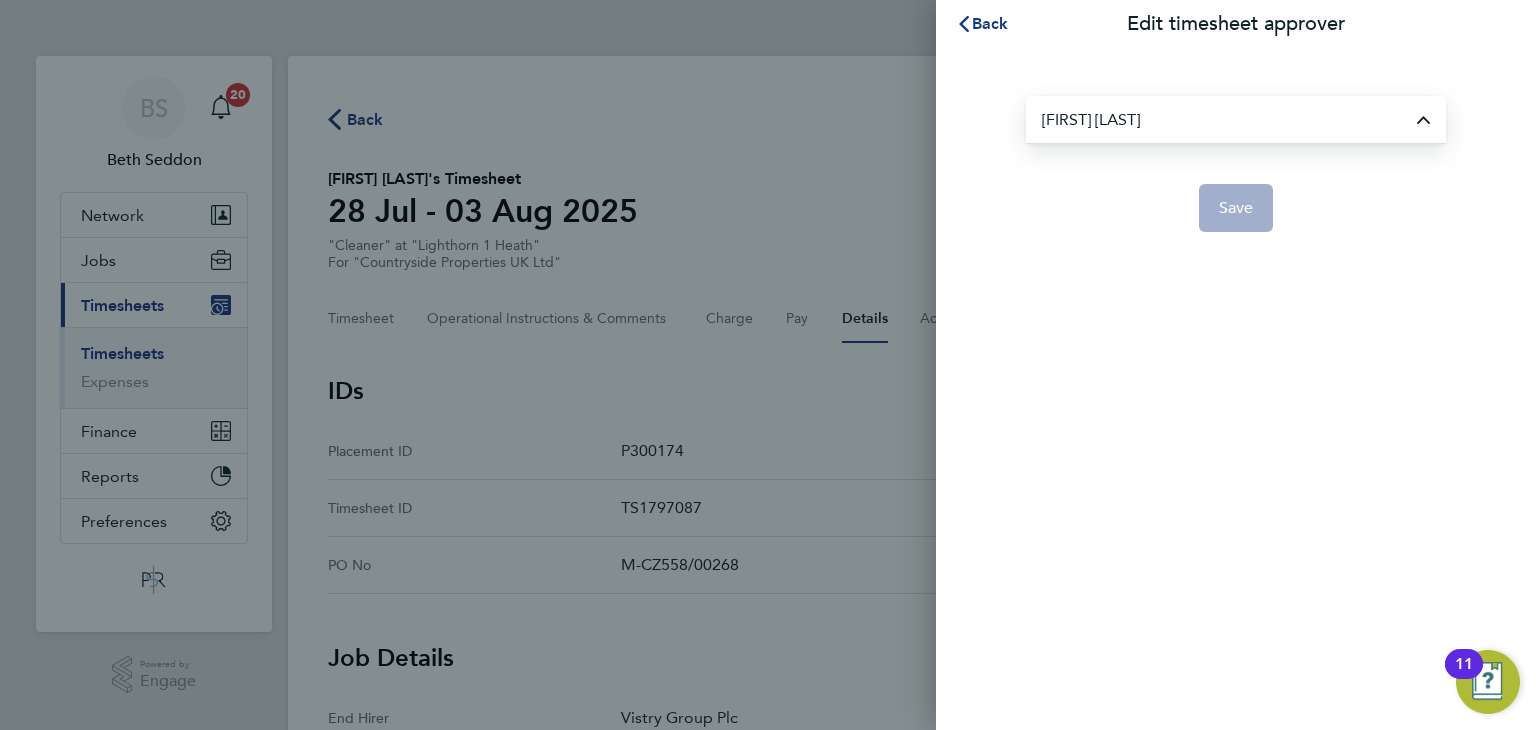 type on "Pete Darbyshire" 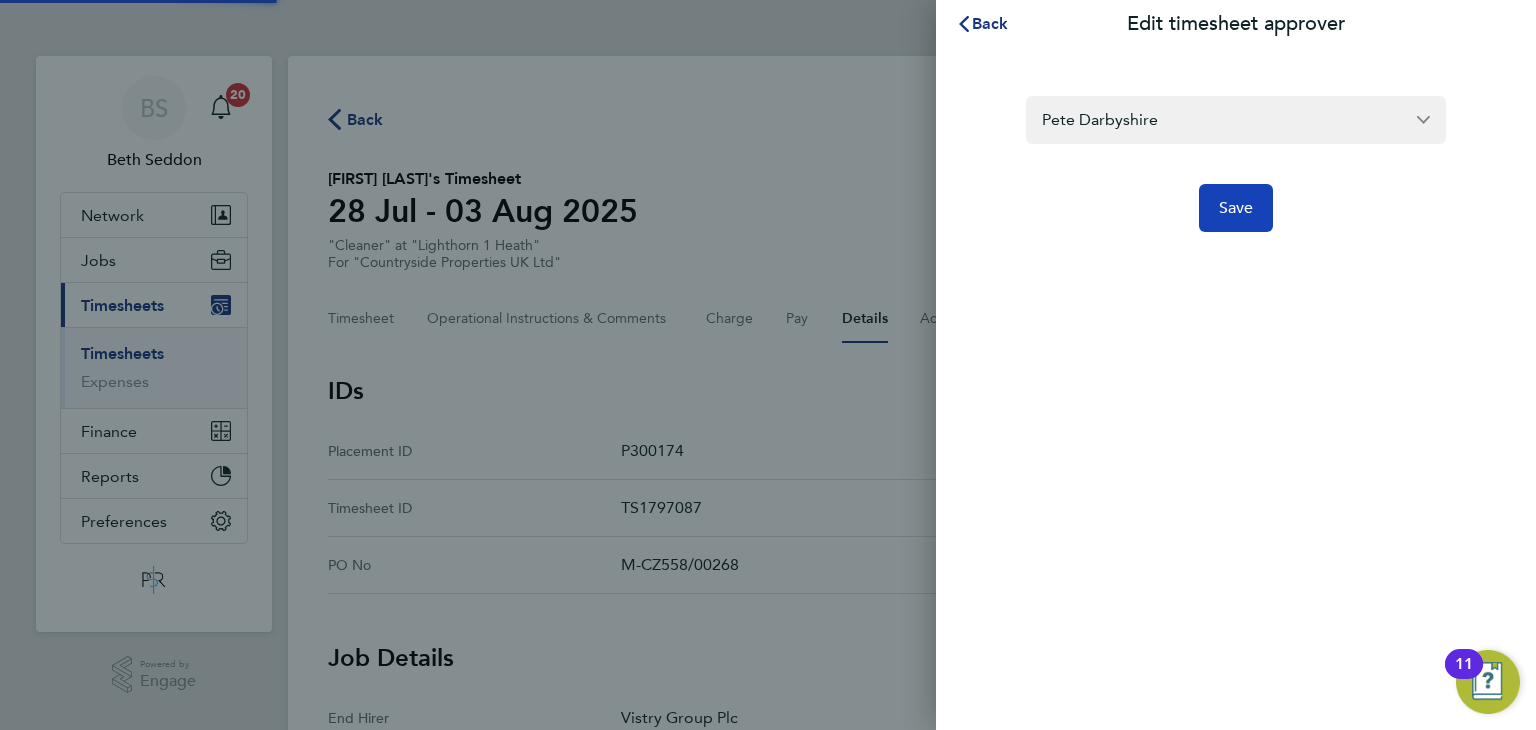click on "Save" 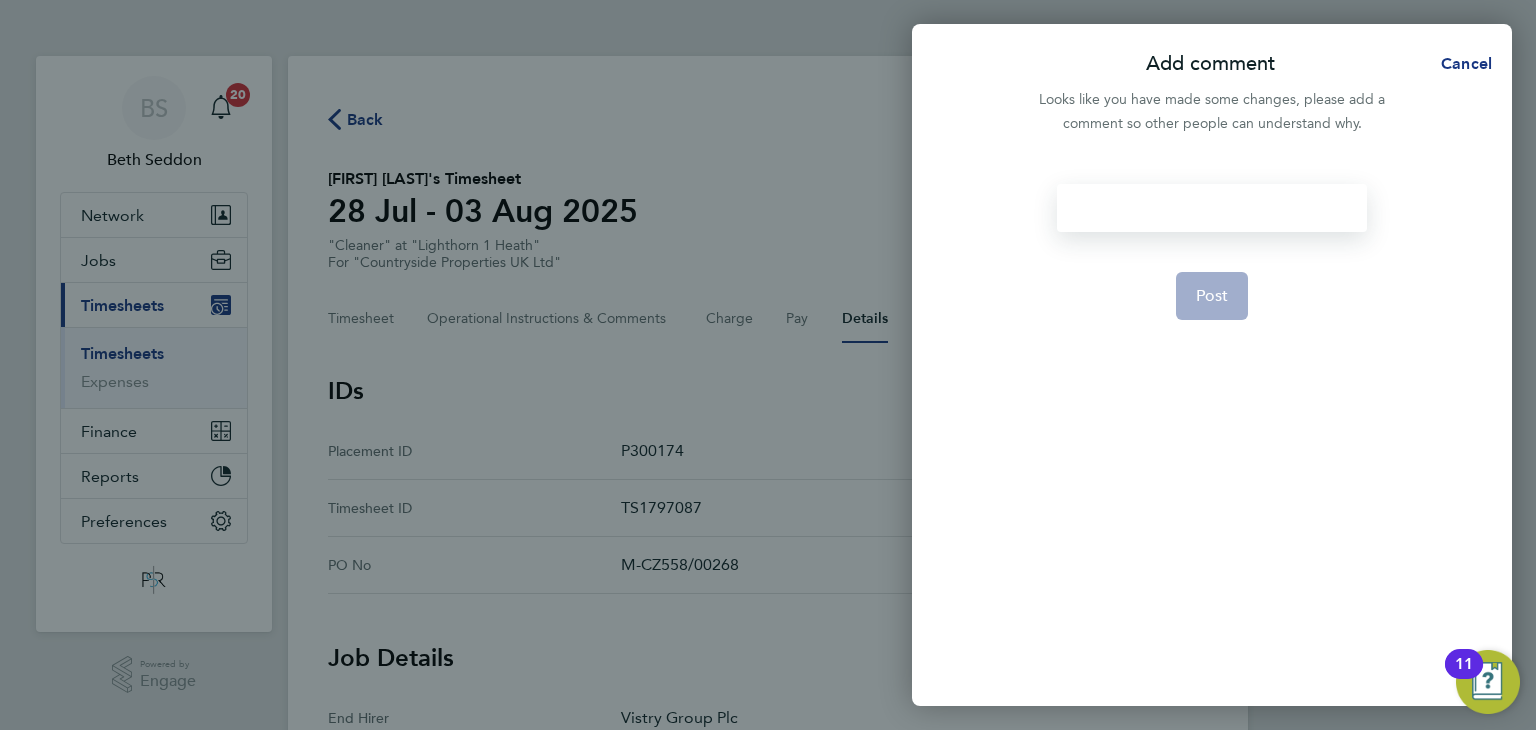 click at bounding box center [1211, 208] 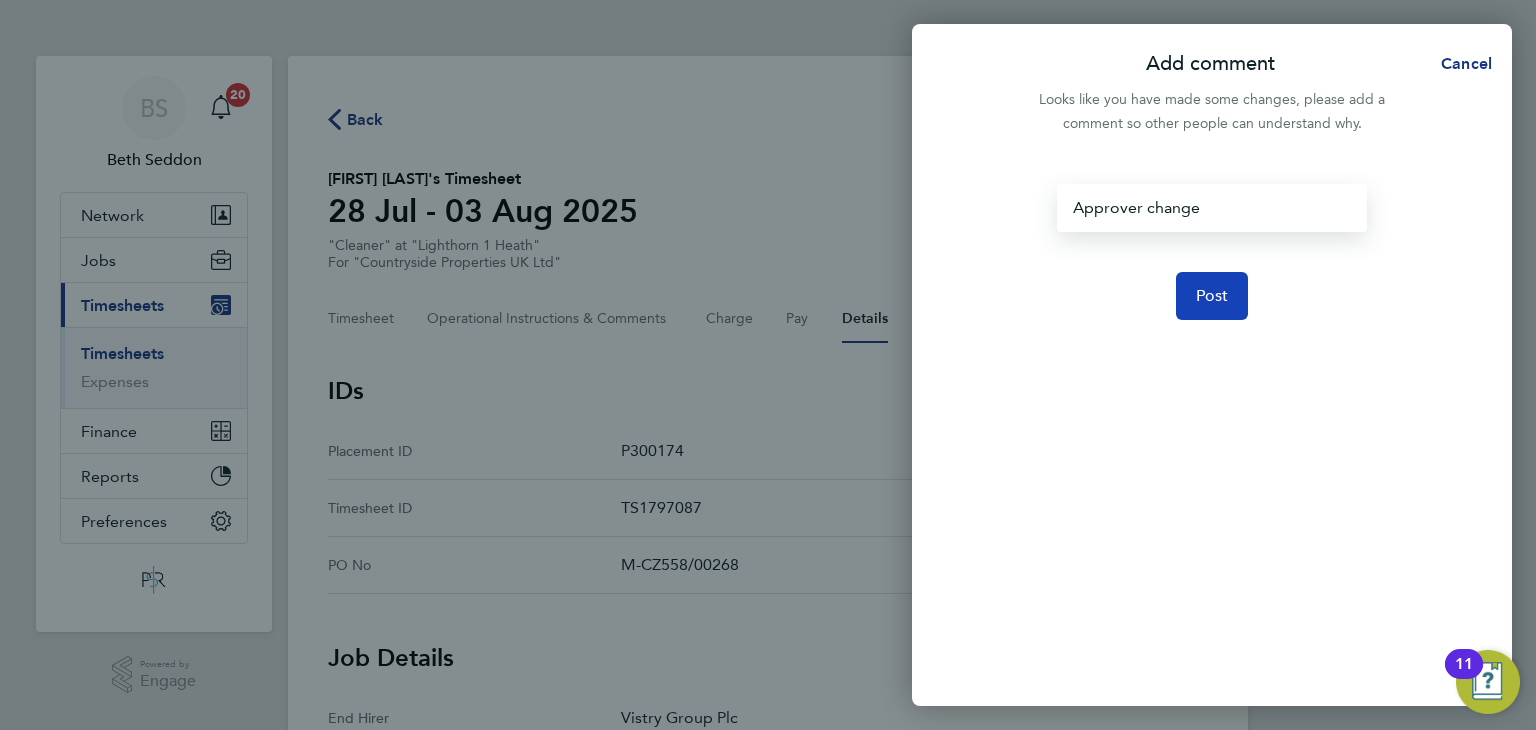 click on "Post" 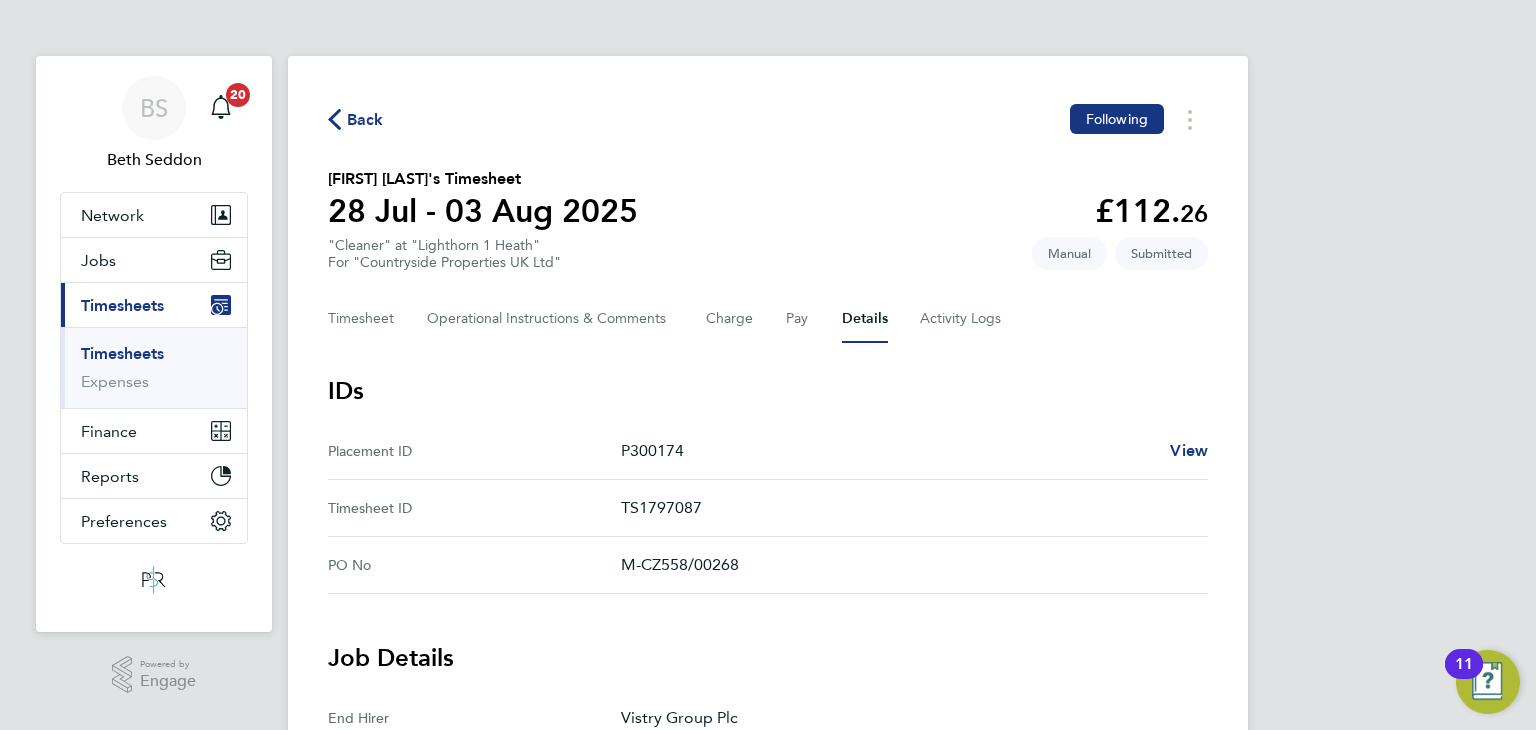click 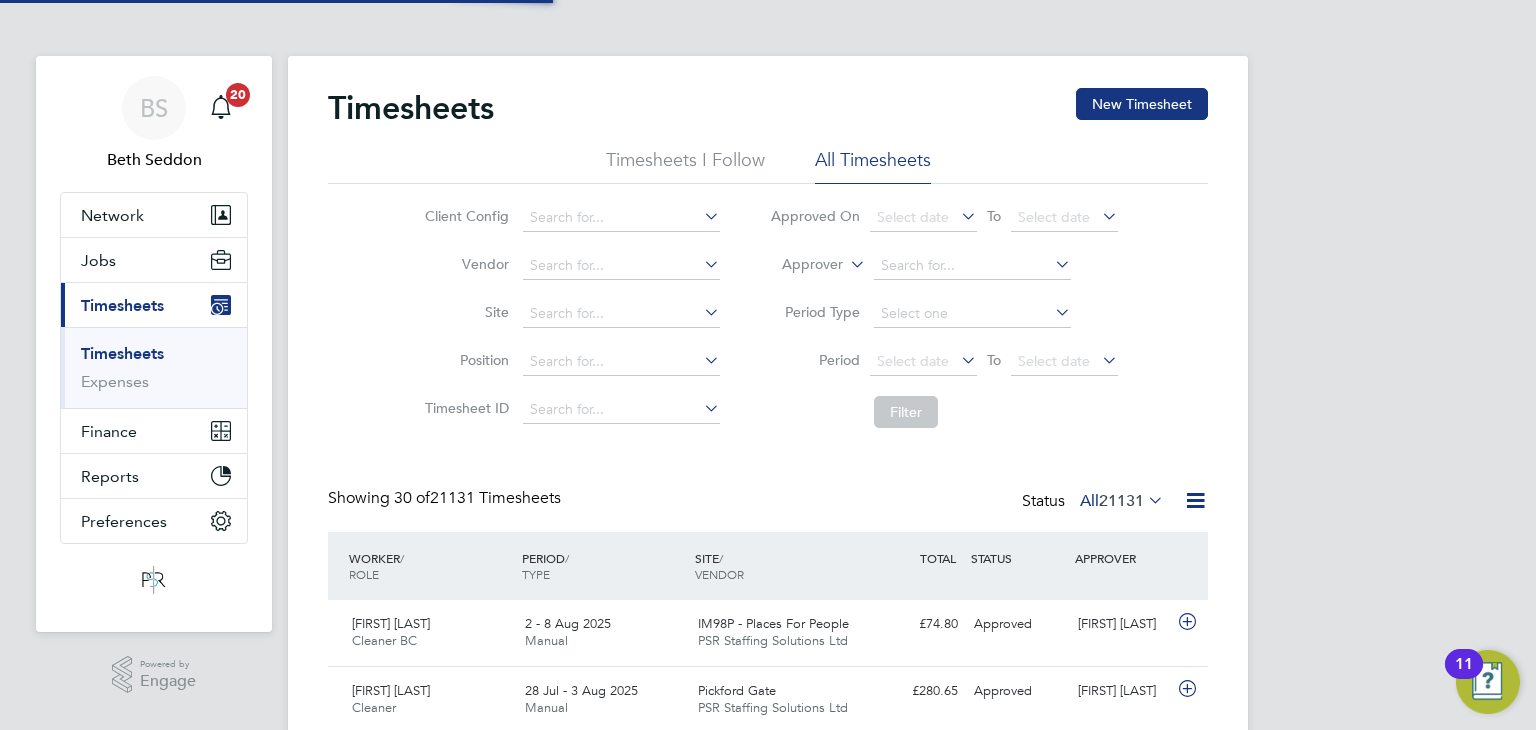 scroll, scrollTop: 9, scrollLeft: 10, axis: both 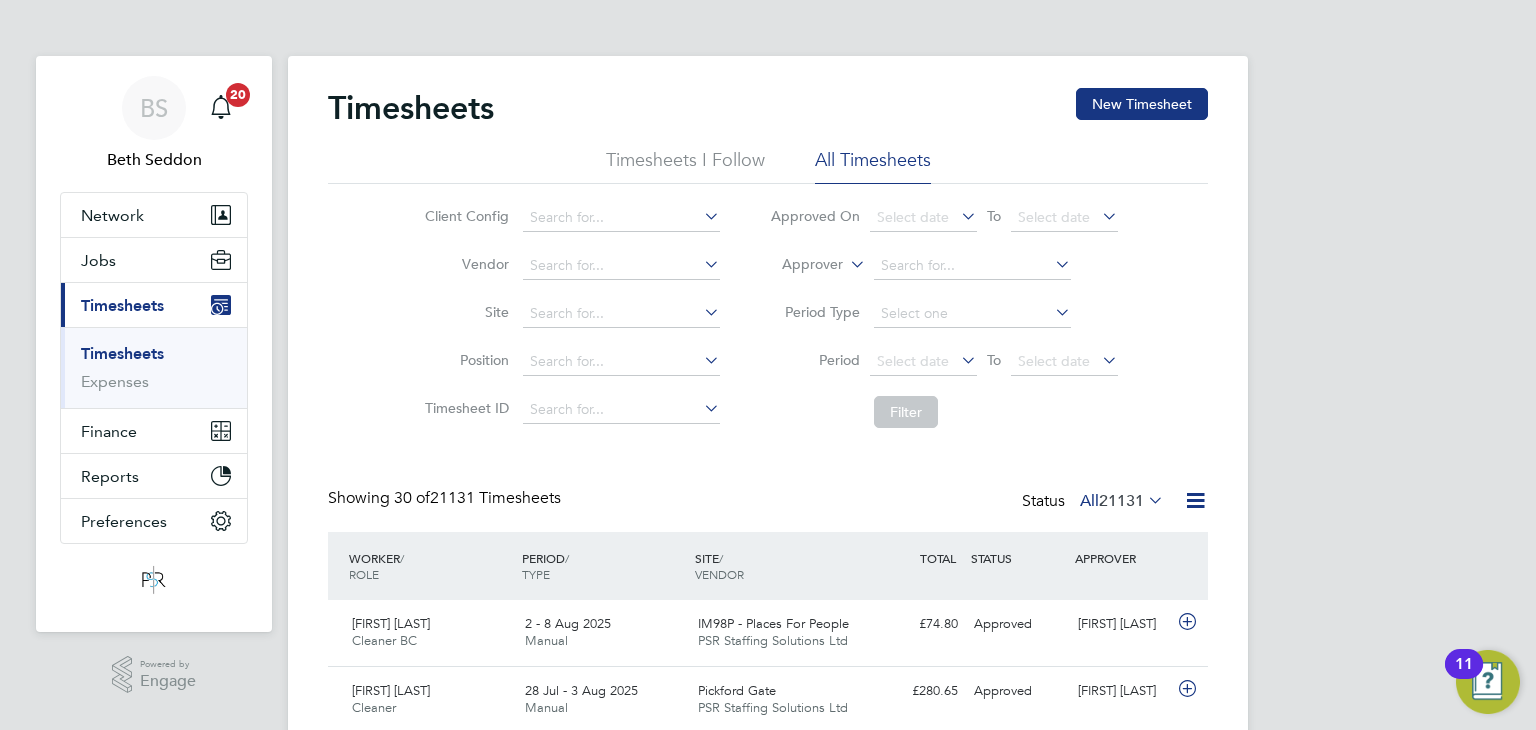 click on "BS   Beth Seddon   Notifications
20   Applications:   Network
Team Members   Businesses   Sites   Workers   Contacts   Jobs
Positions   Vacancies   Placements   Current page:   Timesheets
Timesheets   Expenses   Finance
Invoices & Credit Notes   Statements   Payments   Reports
Margin Report   Report Downloads   Preferences
My Business   Doc. Requirements   VMS Configurations   Notifications   Activity Logs
.st0{fill:#C0C1C2;}
Powered by Engage Timesheets New Timesheet Timesheets I Follow All Timesheets Client Config   Vendor   Site   Position   Timesheet ID   Approved On
Select date
To
Select date
Approver     Period Type   Period
Select date
To
Select date
Filter Showing   30 of  Status" at bounding box center [768, 1426] 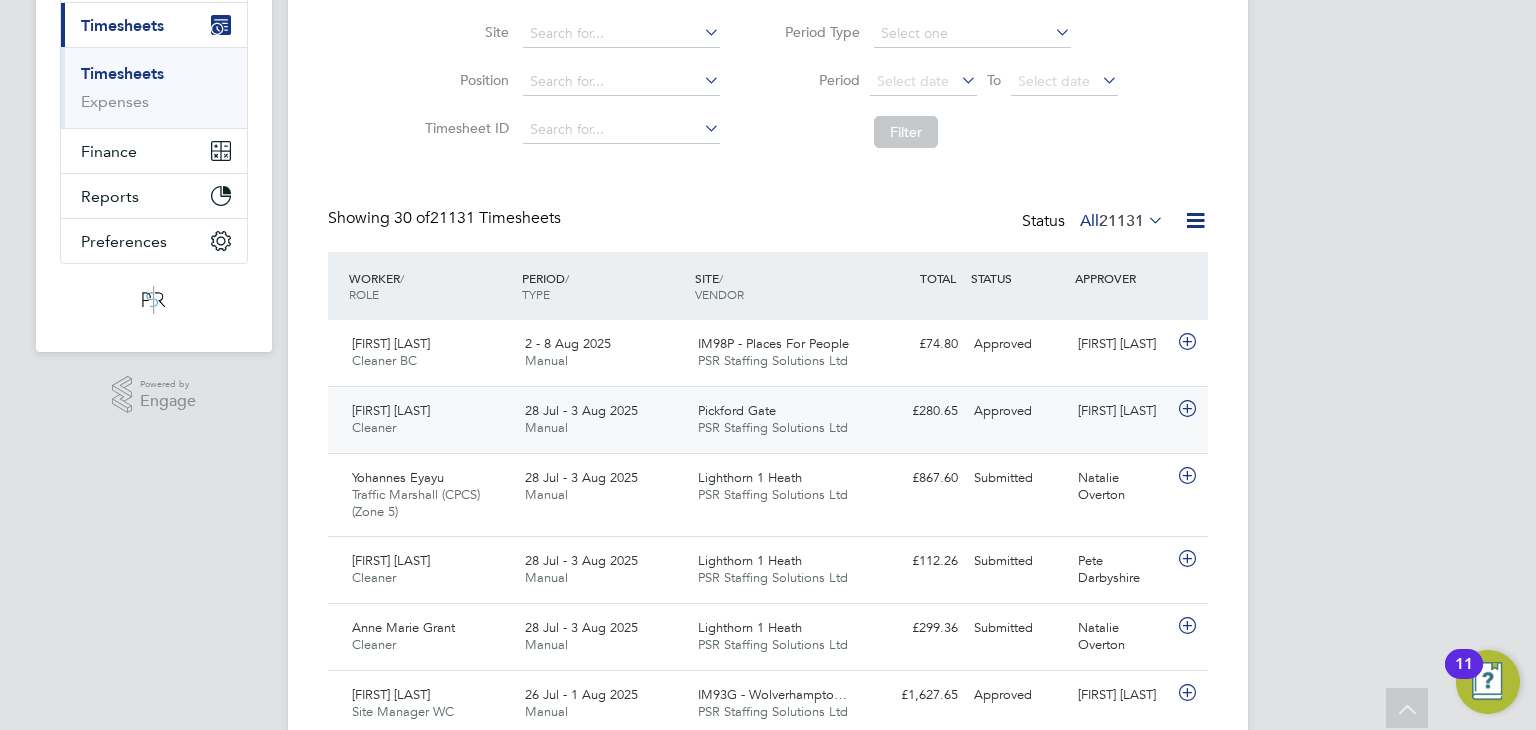 click on "Olawale Mustapha Cleaner   28 Jul - 3 Aug 2025" 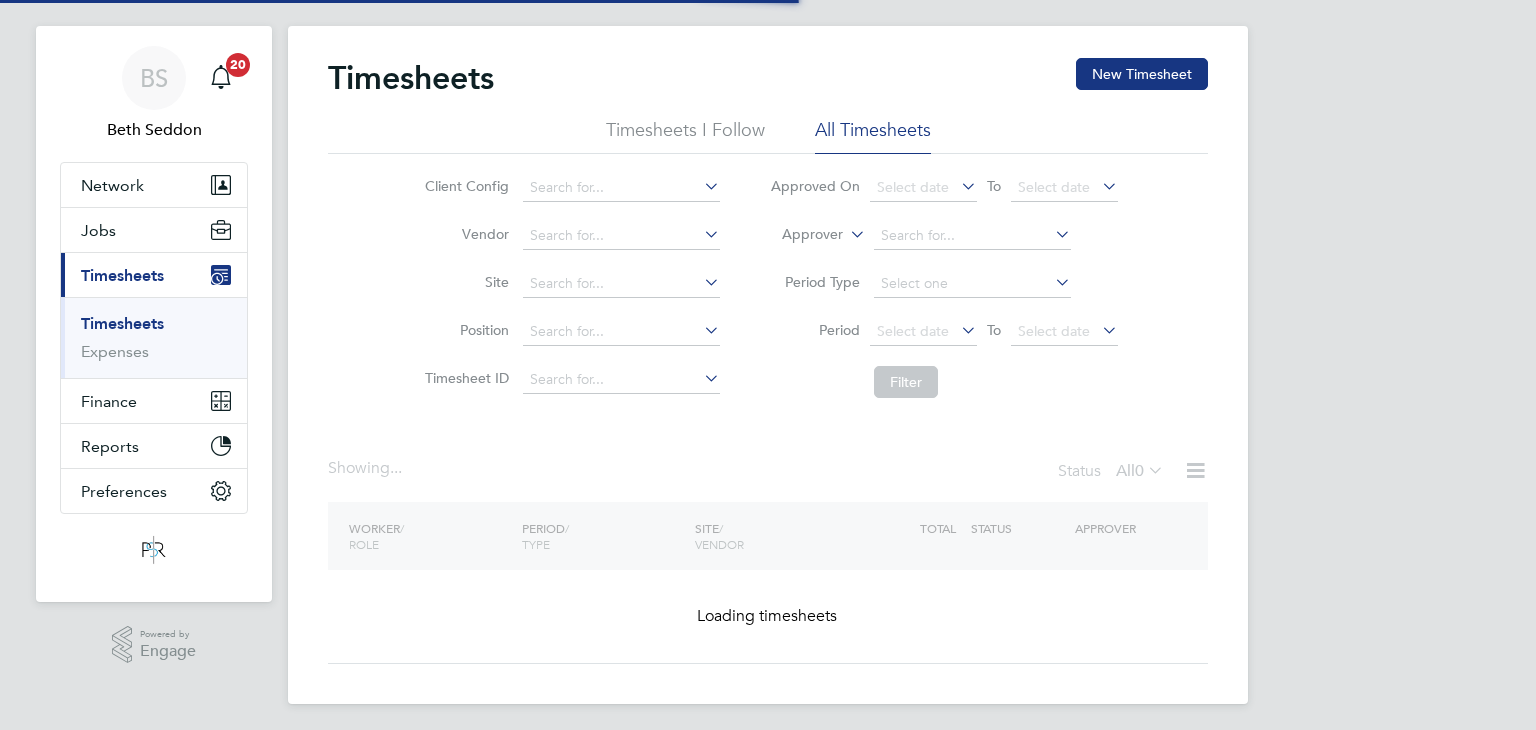 type 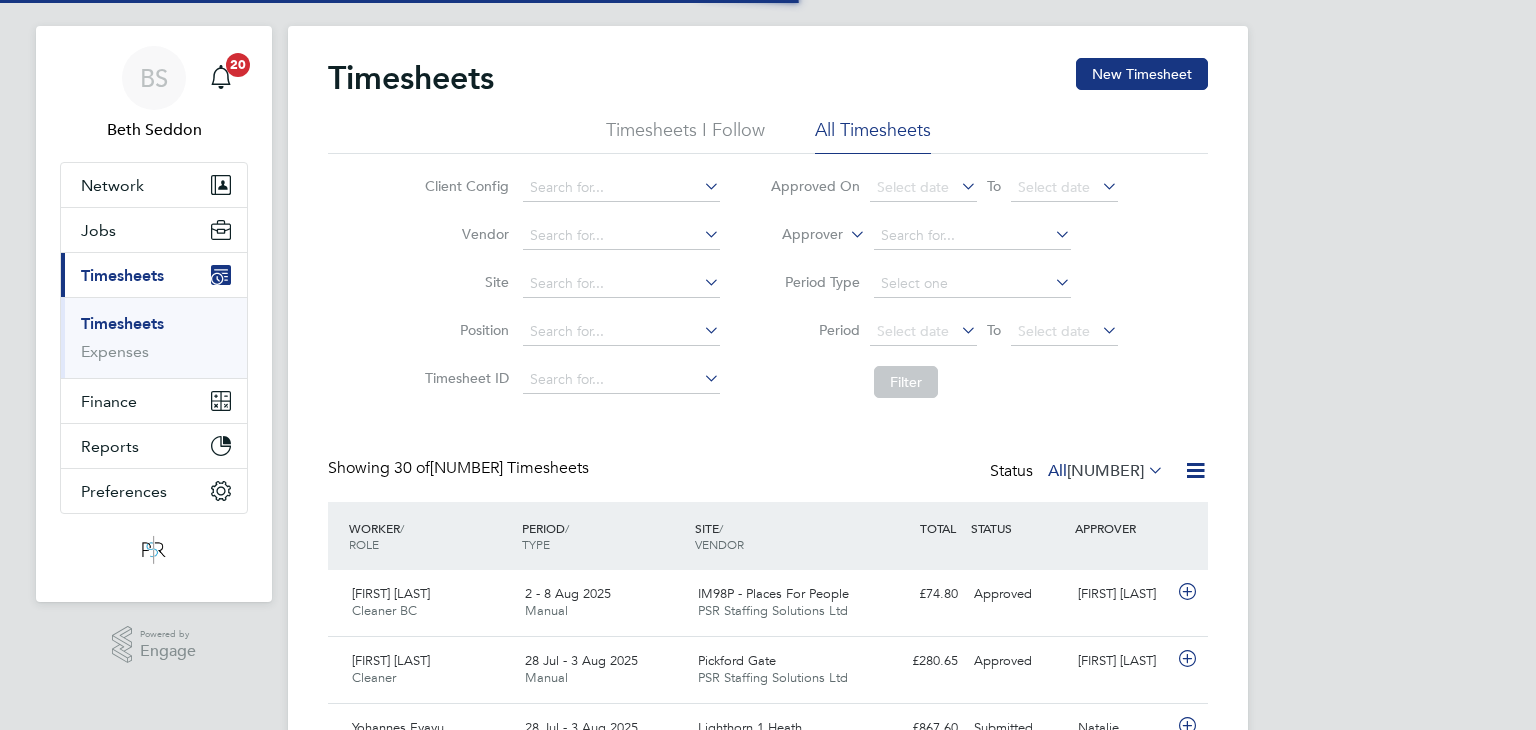 scroll, scrollTop: 36, scrollLeft: 0, axis: vertical 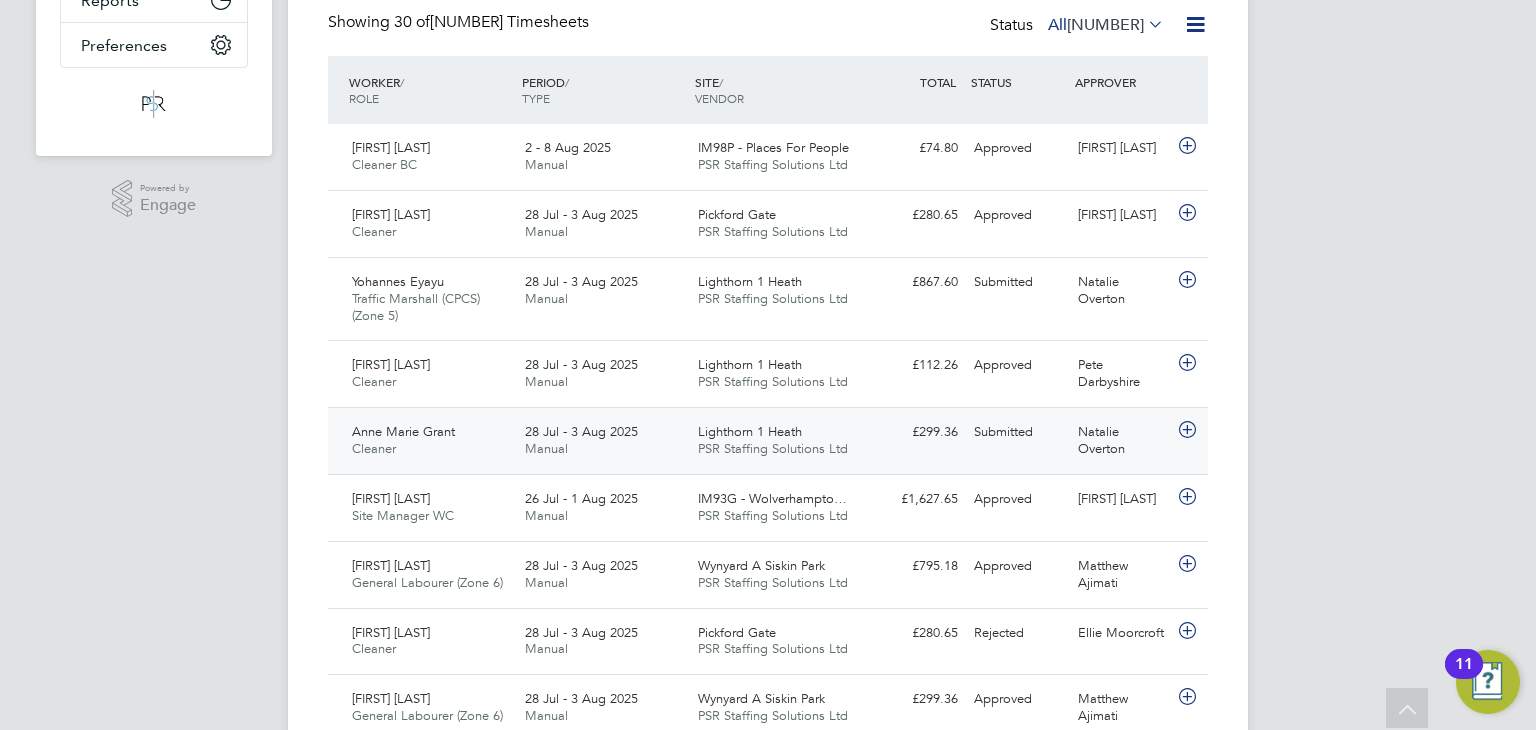 click on "Submitted" 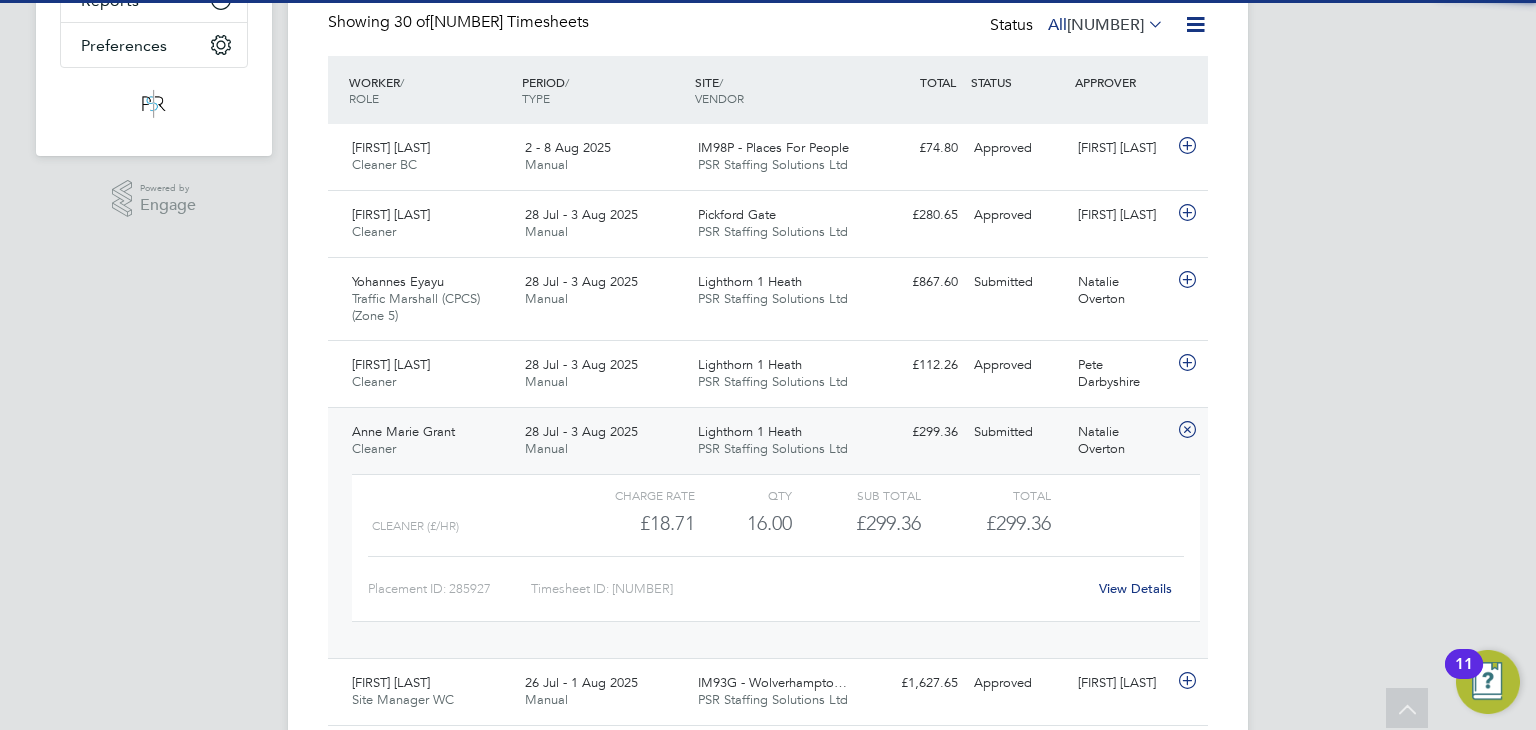 click on "View Details" 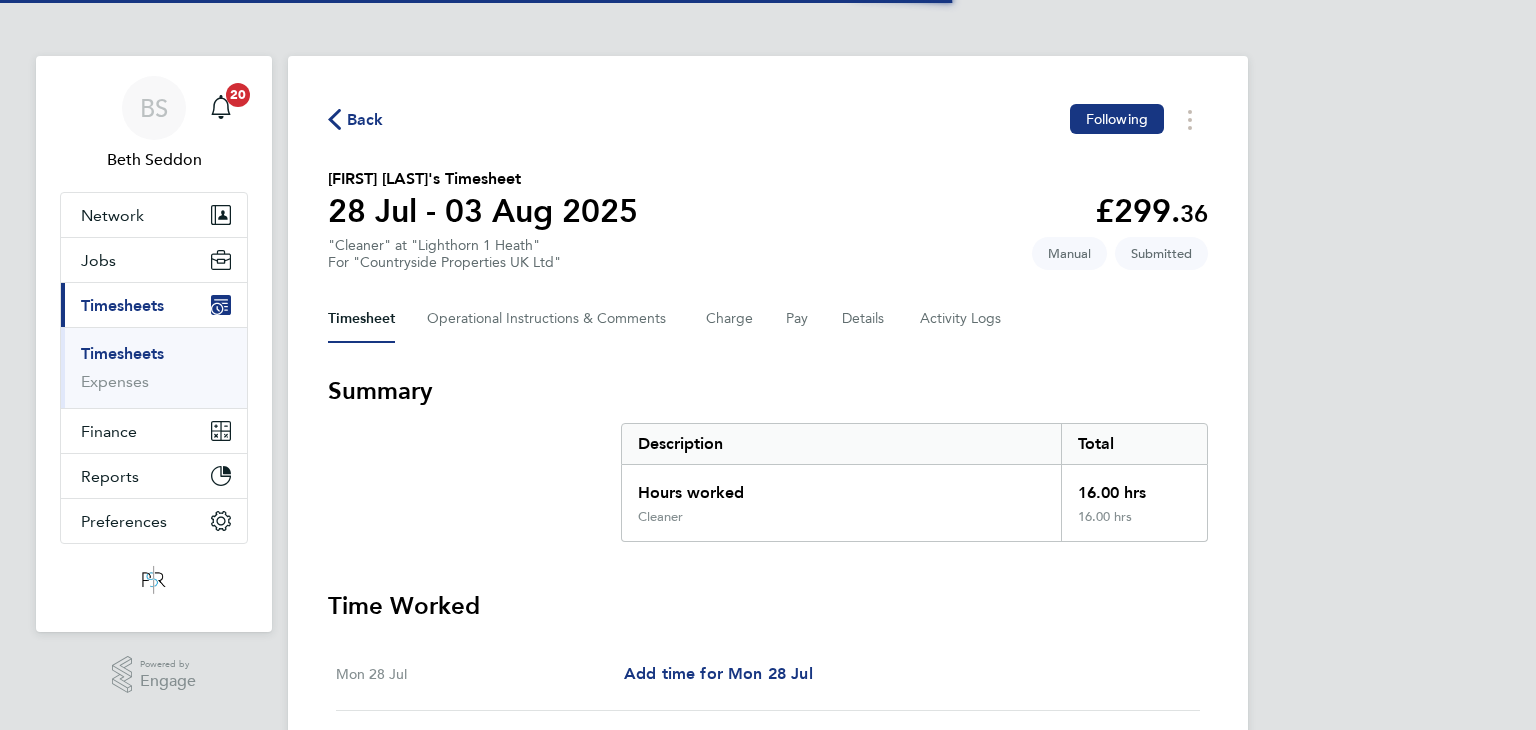 scroll, scrollTop: 0, scrollLeft: 0, axis: both 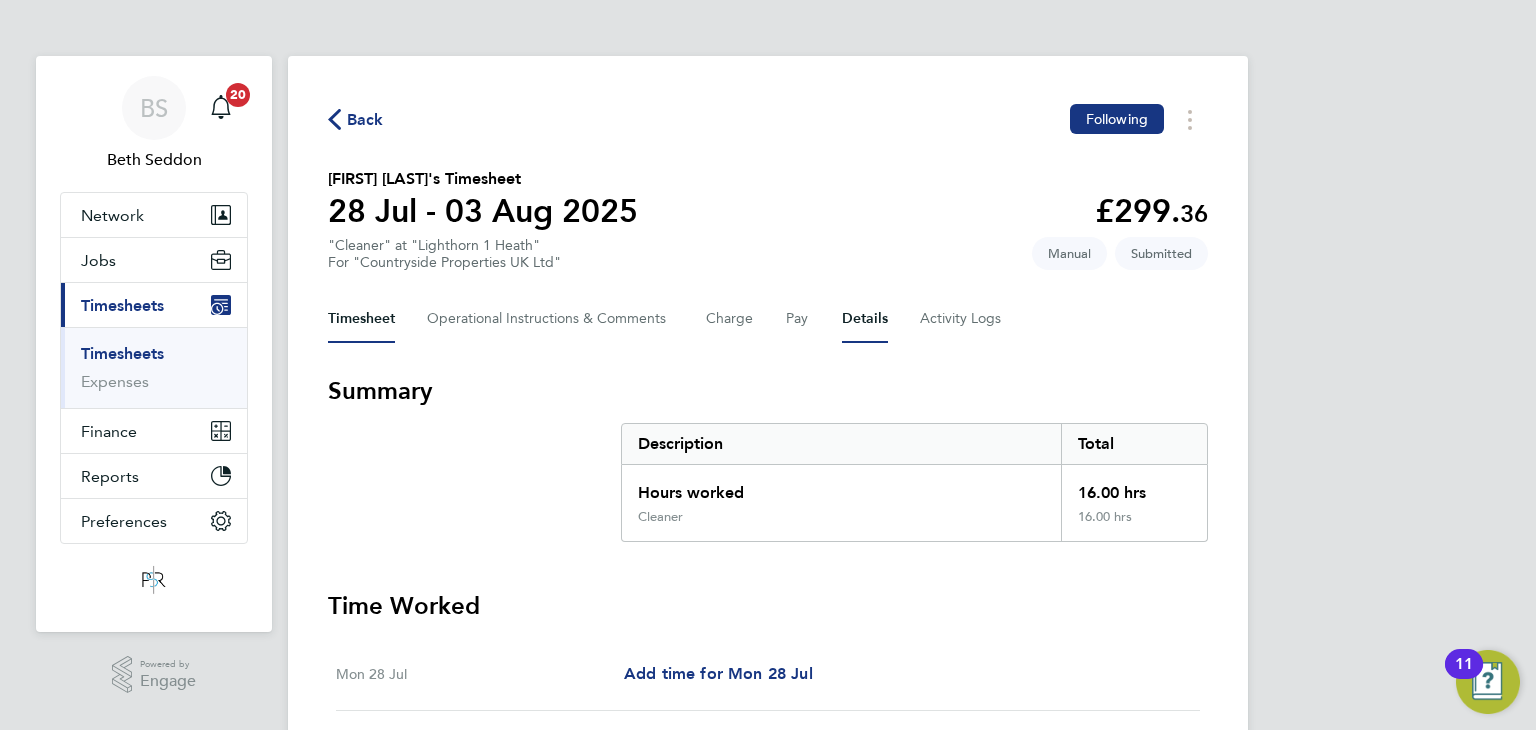 click on "Details" at bounding box center (865, 319) 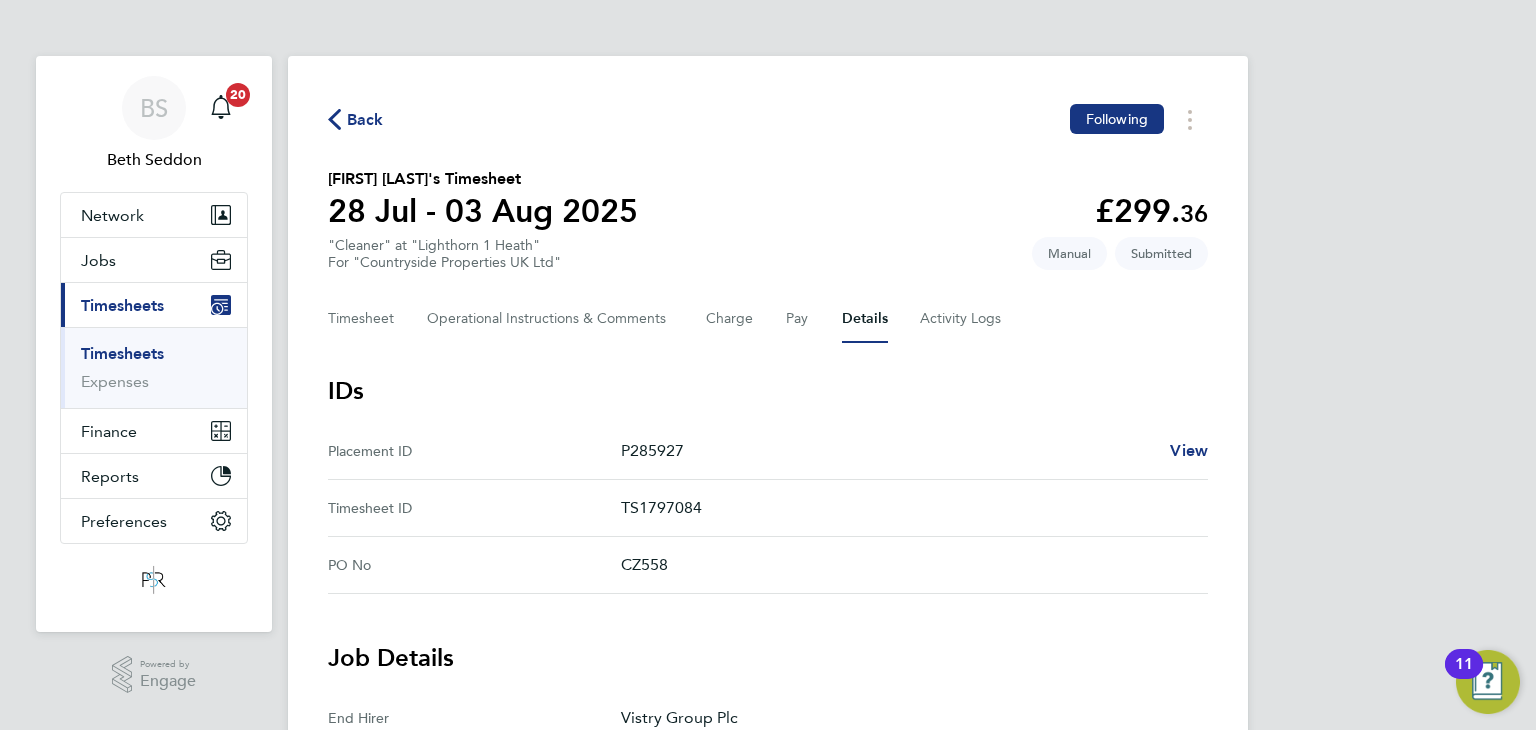 drag, startPoint x: 1535, startPoint y: 149, endPoint x: 1535, endPoint y: 465, distance: 316 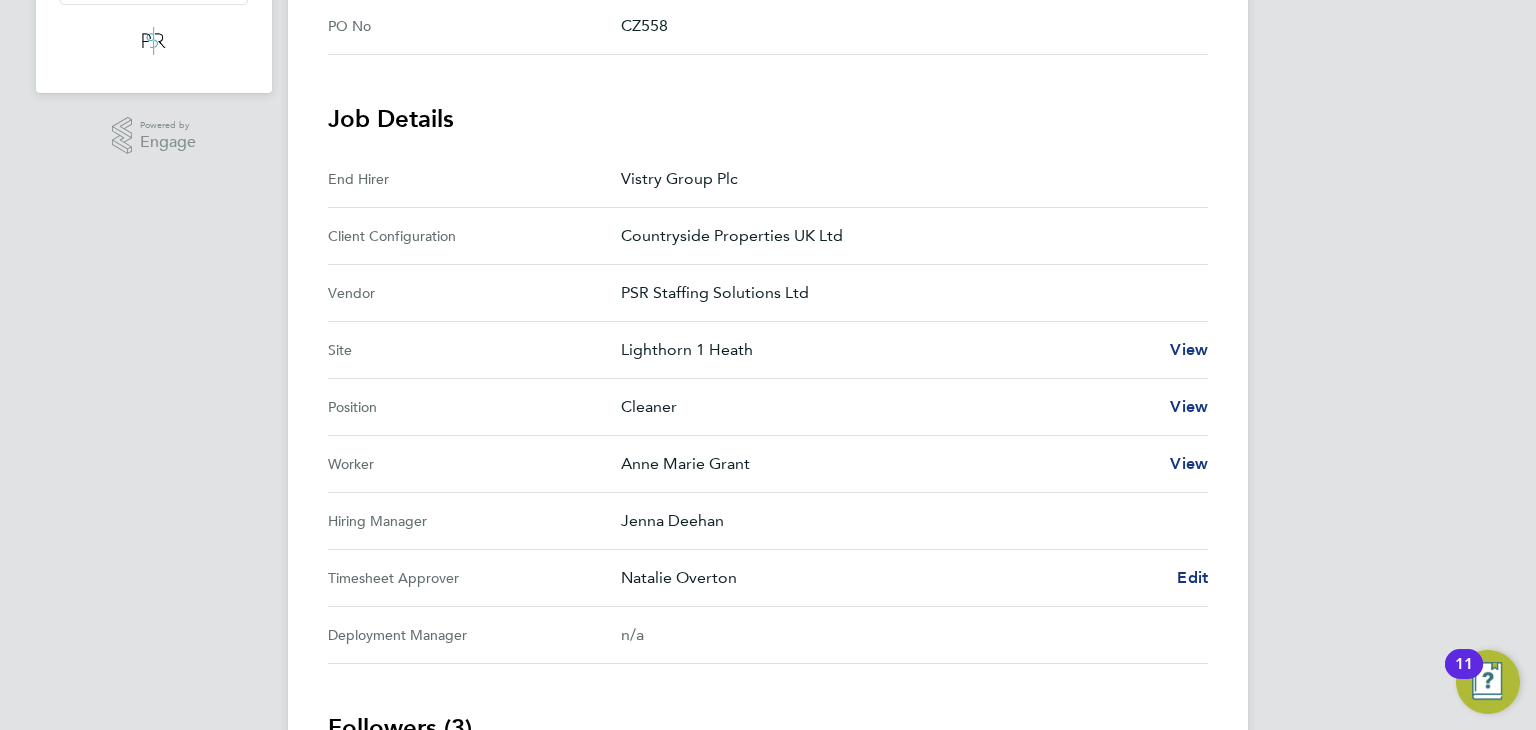 scroll, scrollTop: 560, scrollLeft: 0, axis: vertical 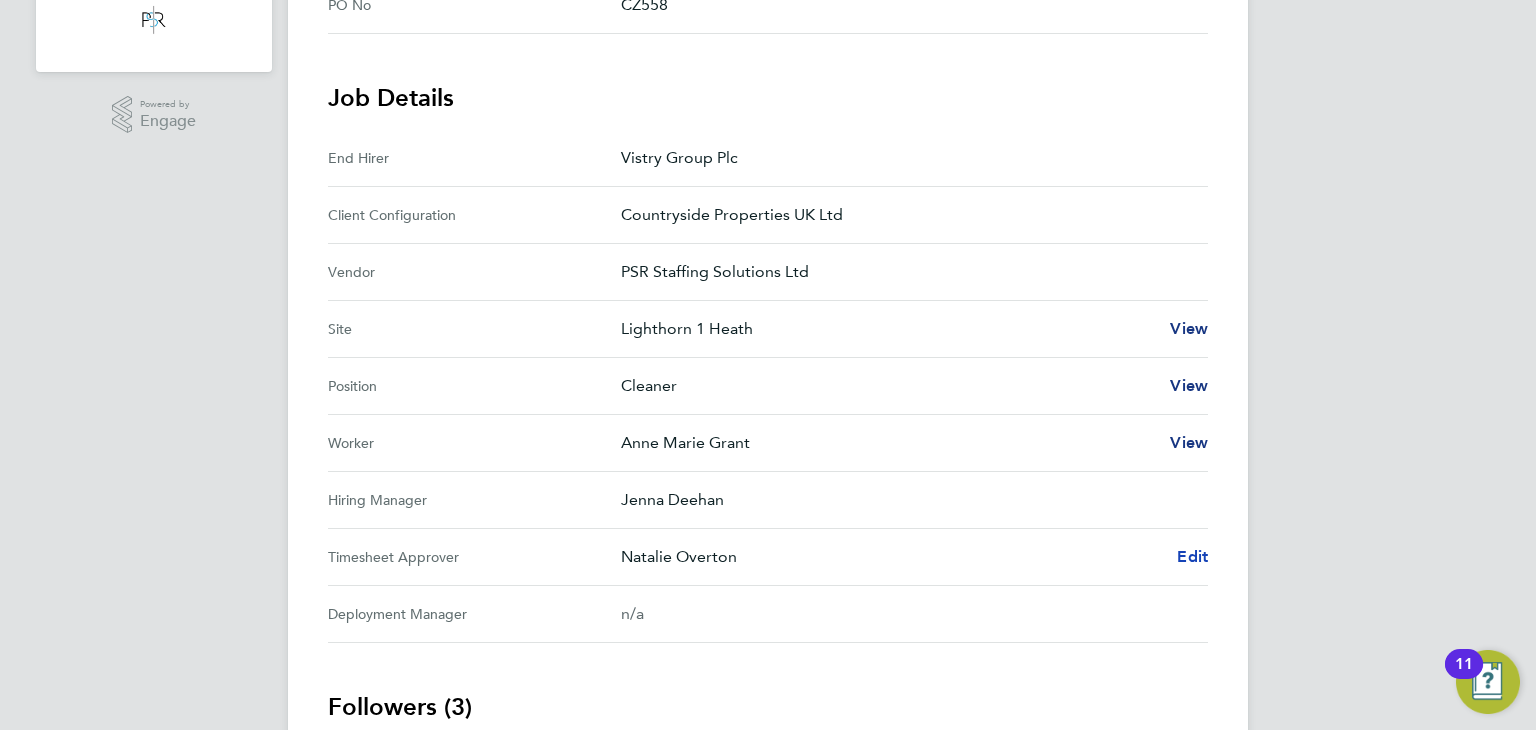 click on "Edit" at bounding box center (1192, 556) 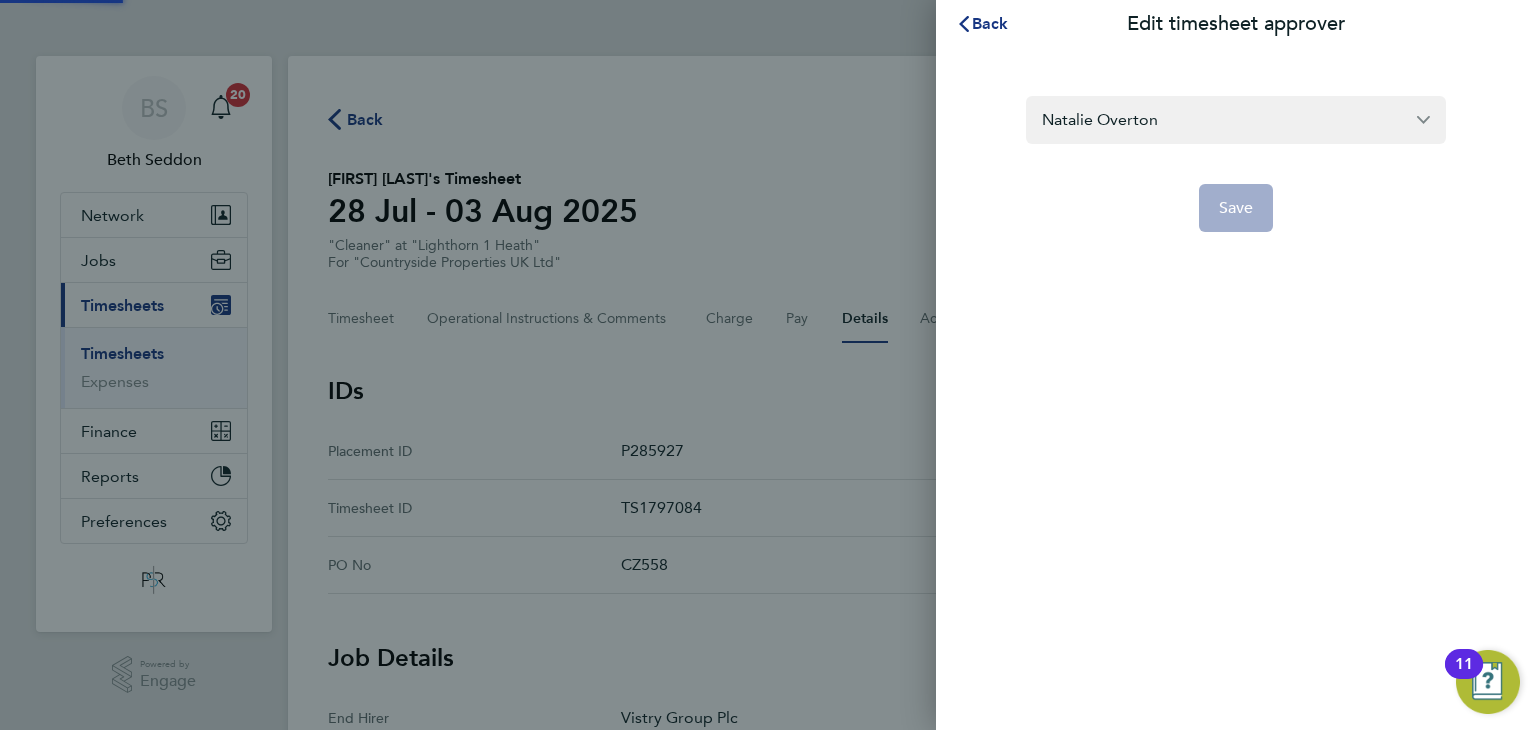 scroll, scrollTop: 0, scrollLeft: 0, axis: both 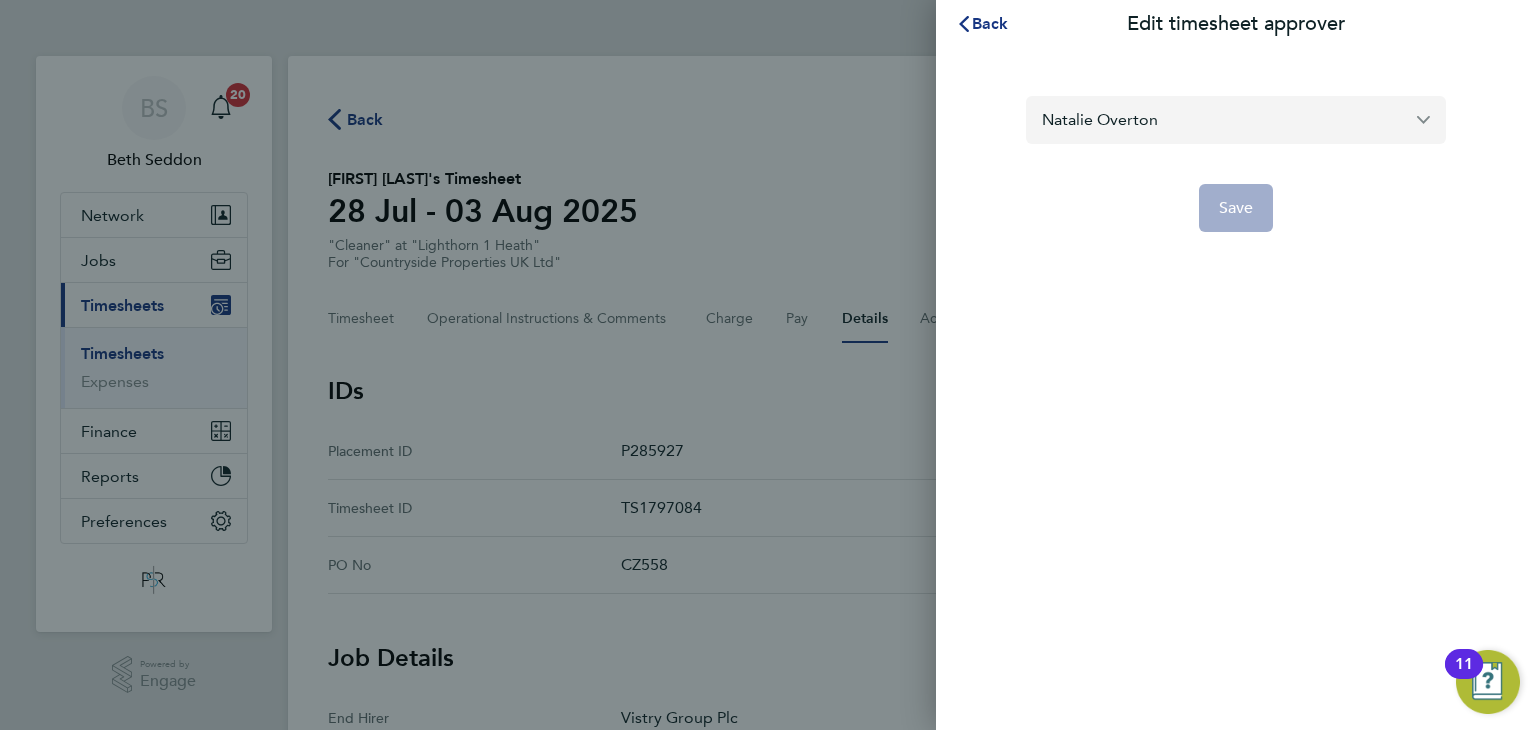 click on "Natalie Overton" at bounding box center (1236, 119) 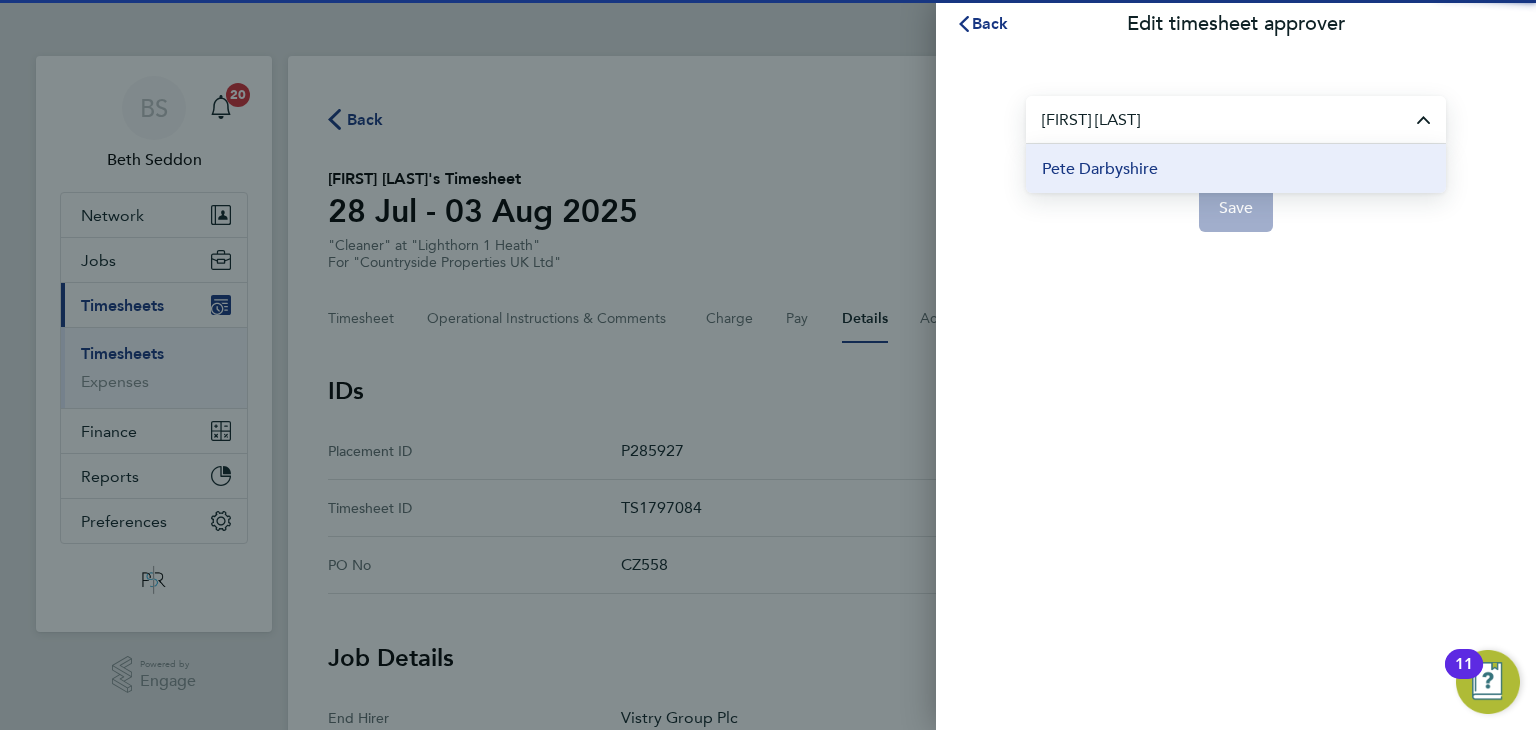click on "Pete Darbyshire" at bounding box center [1100, 169] 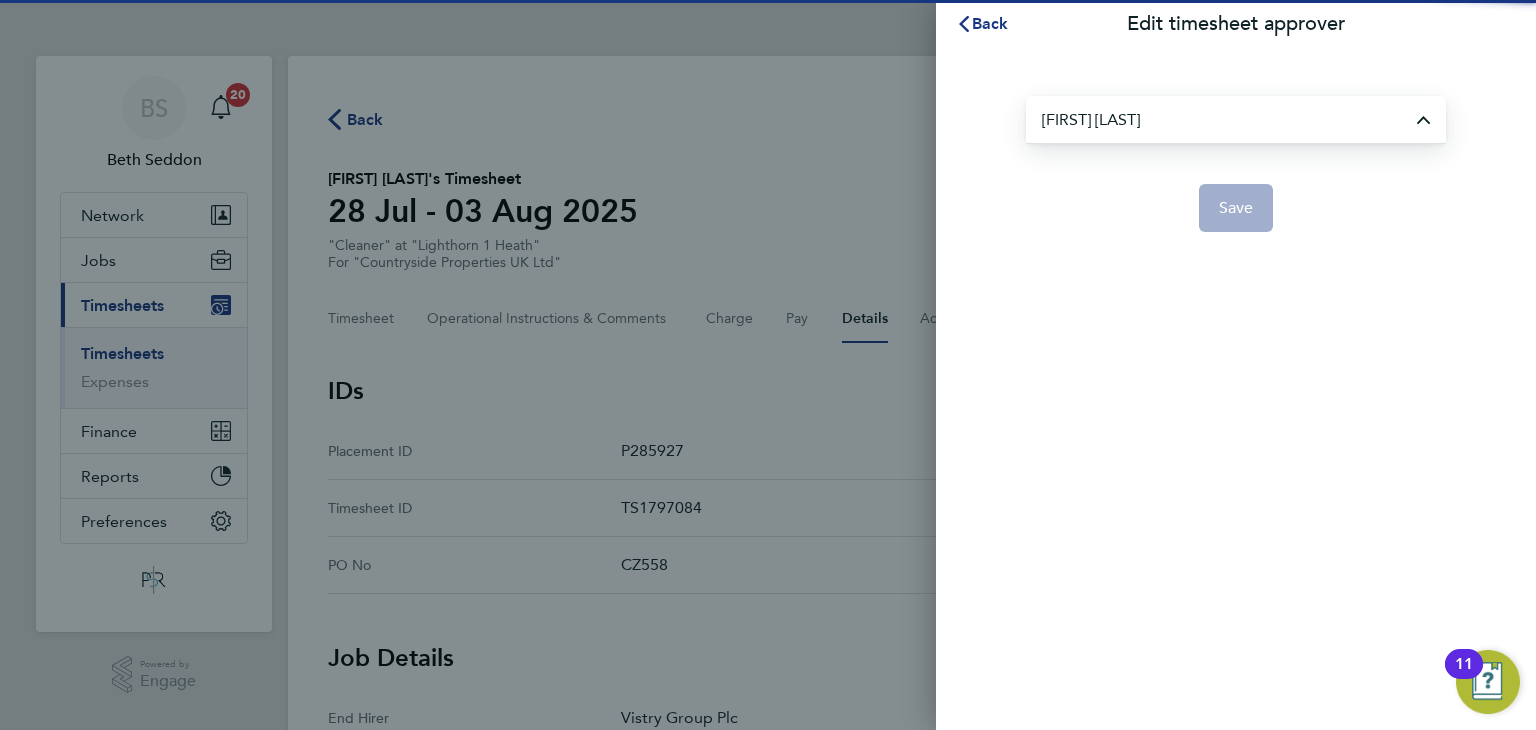 type on "Pete Darbyshire" 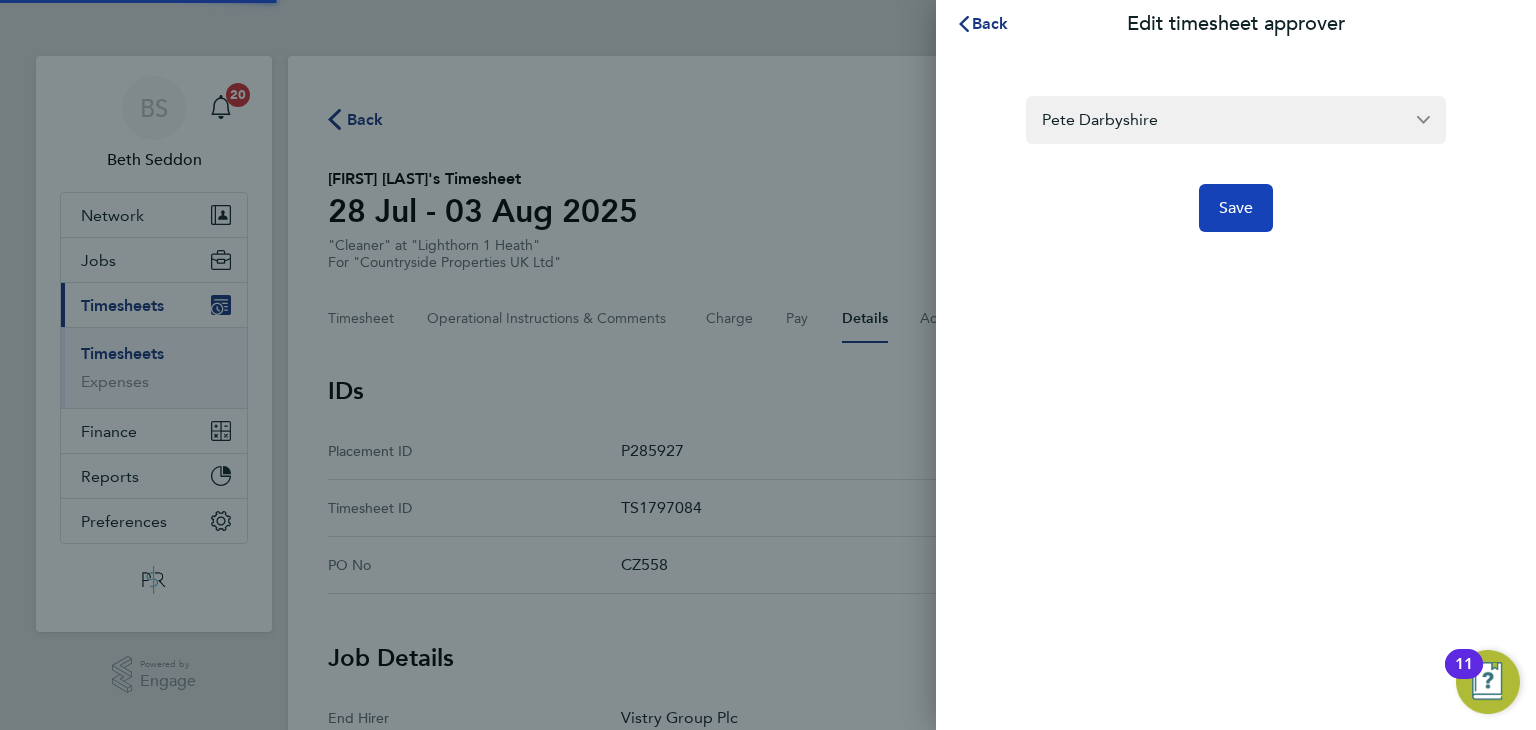 click on "Save" 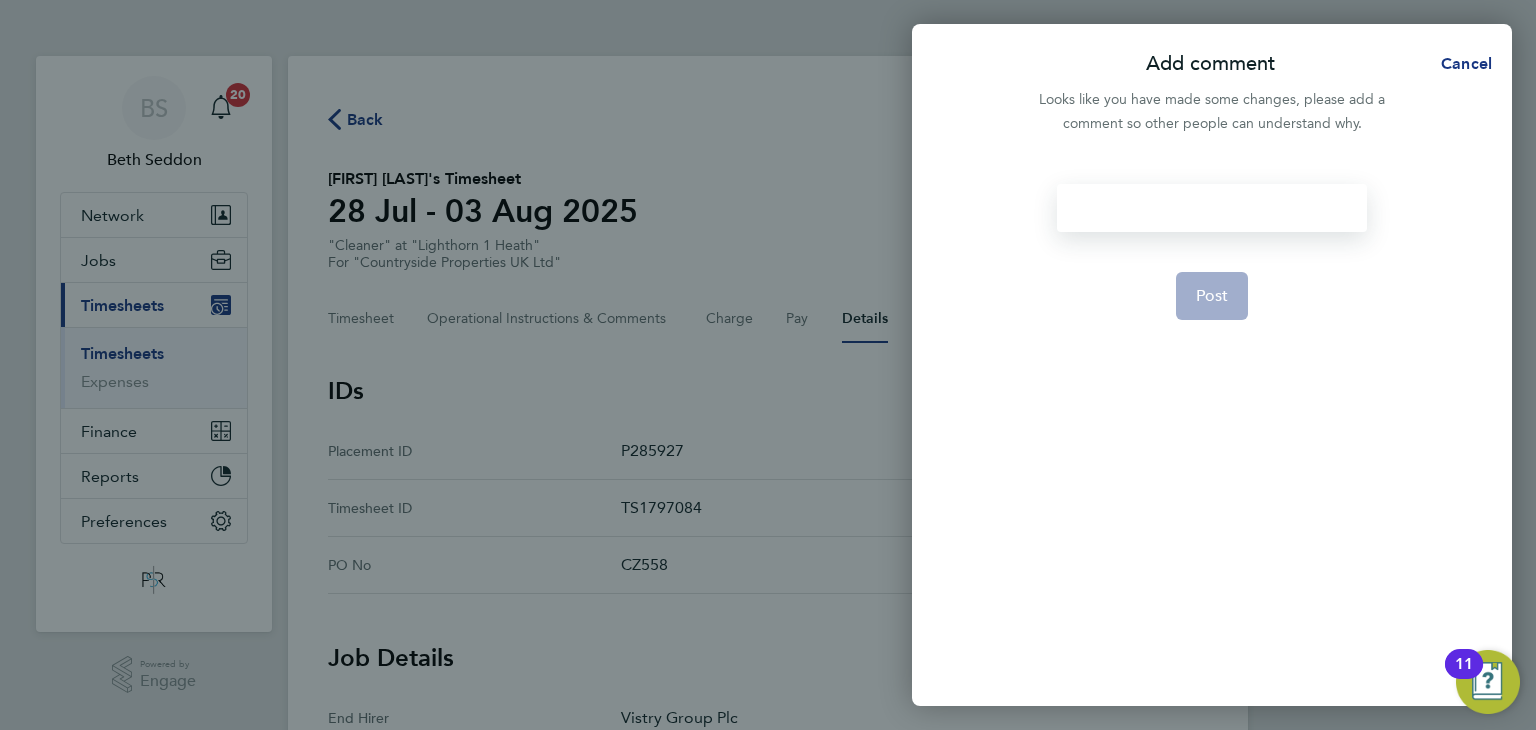 click at bounding box center (1211, 208) 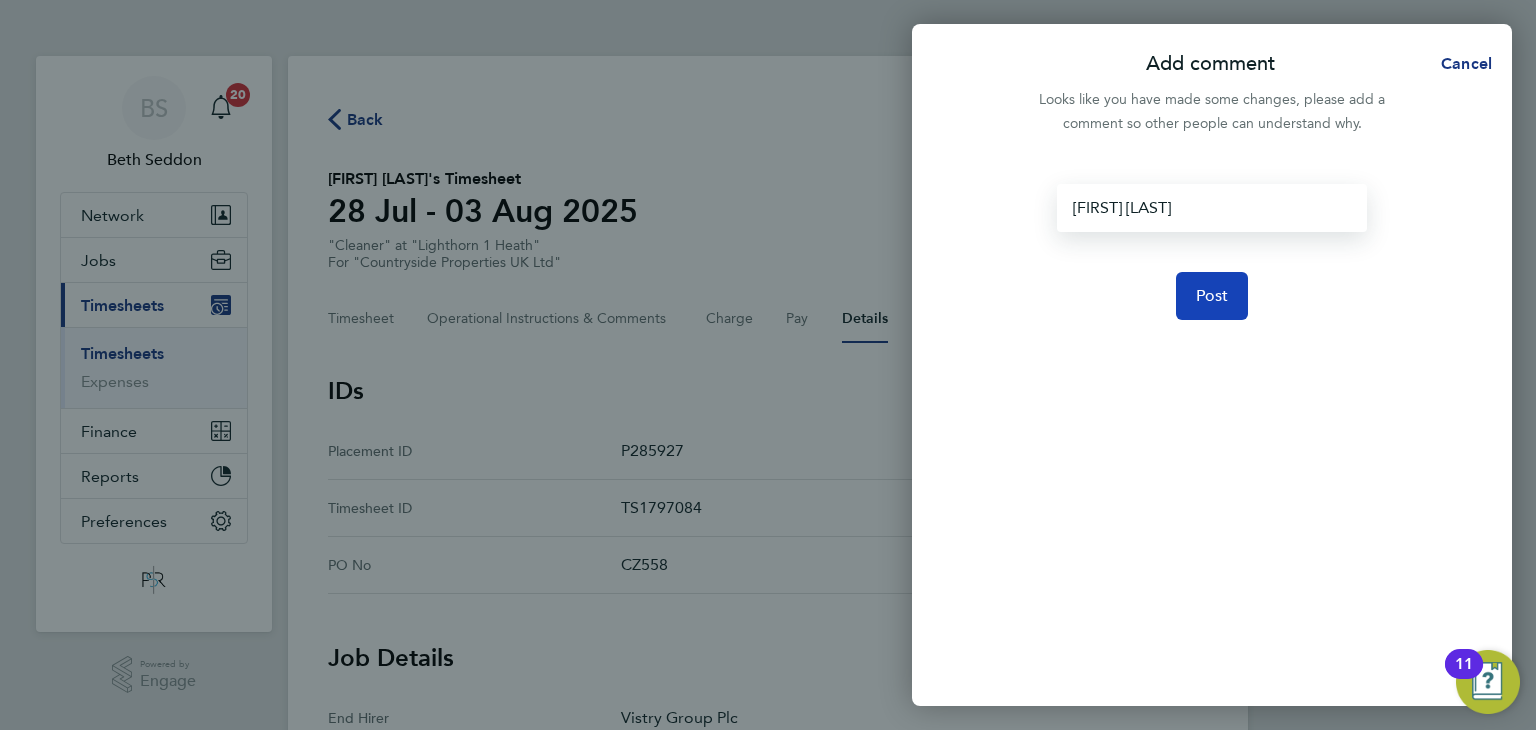 click on "Post" 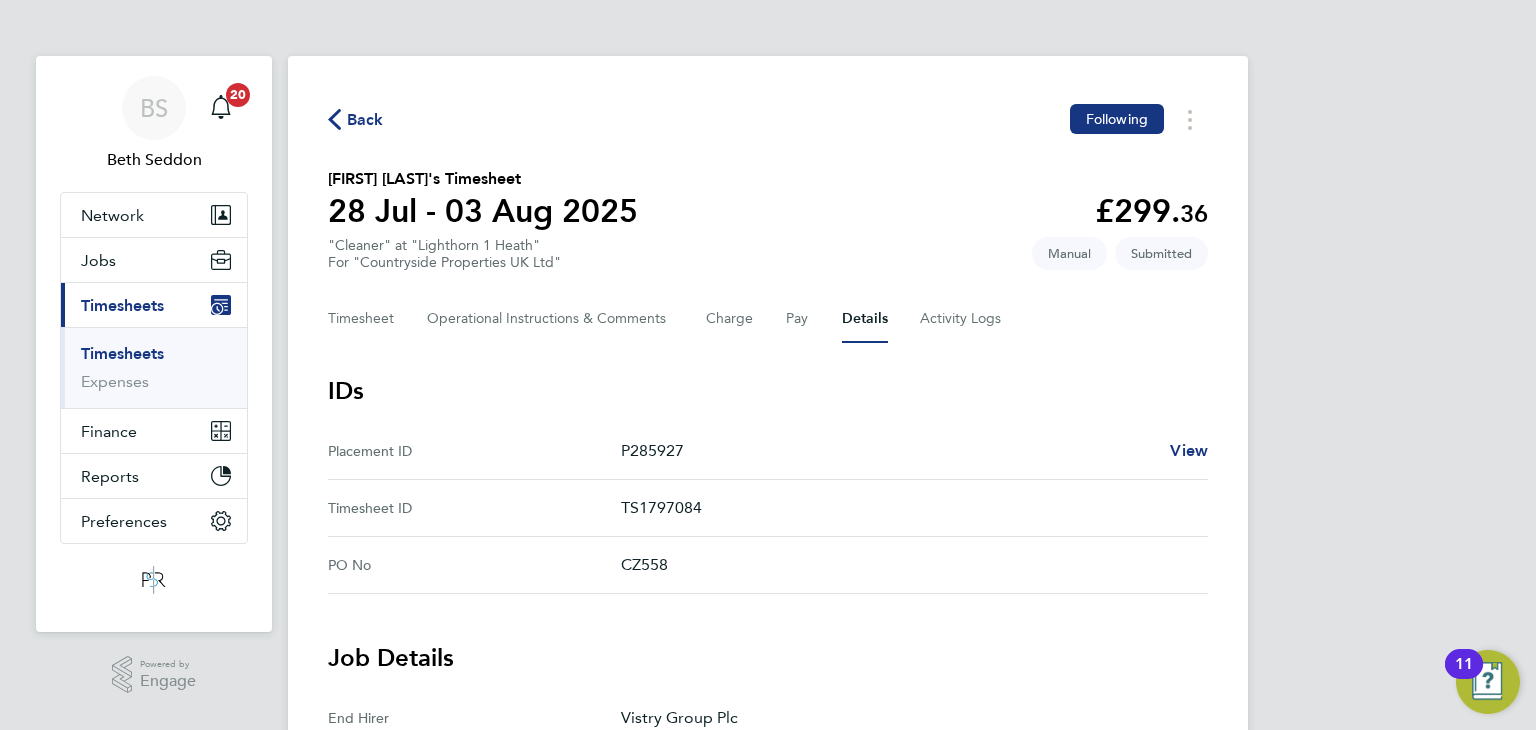click 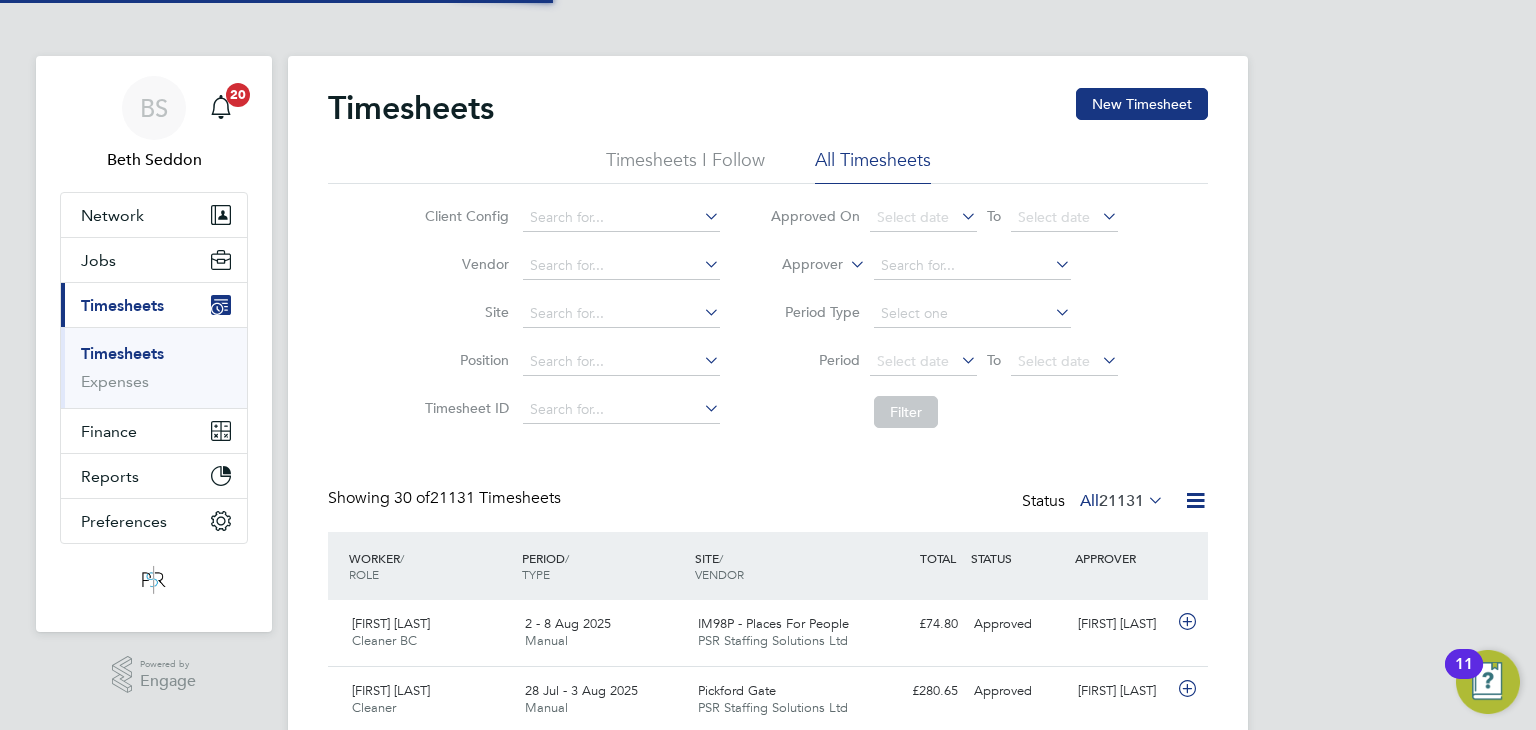 scroll, scrollTop: 9, scrollLeft: 10, axis: both 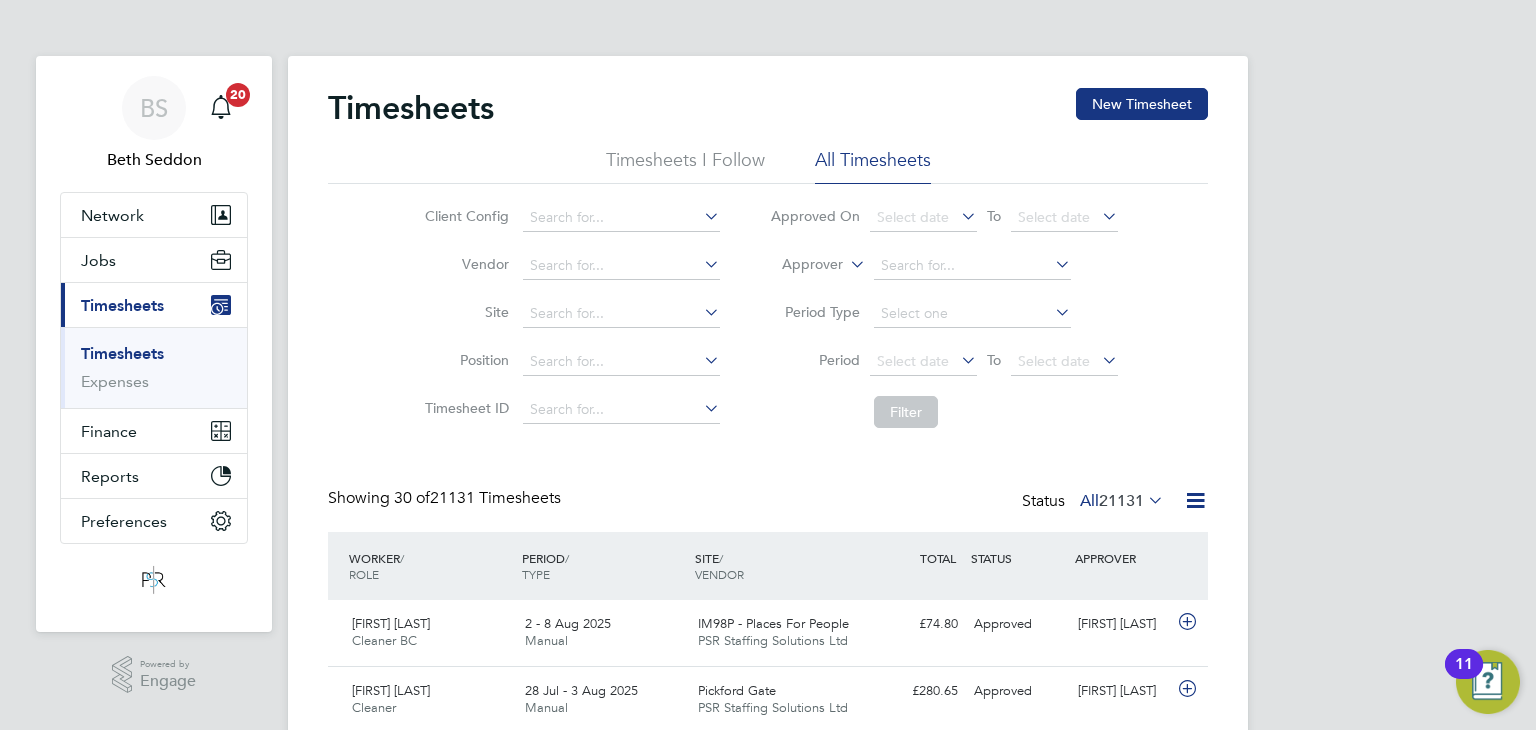 click on "BS   Beth Seddon   Notifications
20   Applications:   Network
Team Members   Businesses   Sites   Workers   Contacts   Jobs
Positions   Vacancies   Placements   Current page:   Timesheets
Timesheets   Expenses   Finance
Invoices & Credit Notes   Statements   Payments   Reports
Margin Report   Report Downloads   Preferences
My Business   Doc. Requirements   VMS Configurations   Notifications   Activity Logs
.st0{fill:#C0C1C2;}
Powered by Engage Timesheets New Timesheet Timesheets I Follow All Timesheets Client Config   Vendor   Site   Position   Timesheet ID   Approved On
Select date
To
Select date
Approver     Period Type   Period
Select date
To
Select date
Filter Showing   30 of  Status" at bounding box center [768, 1426] 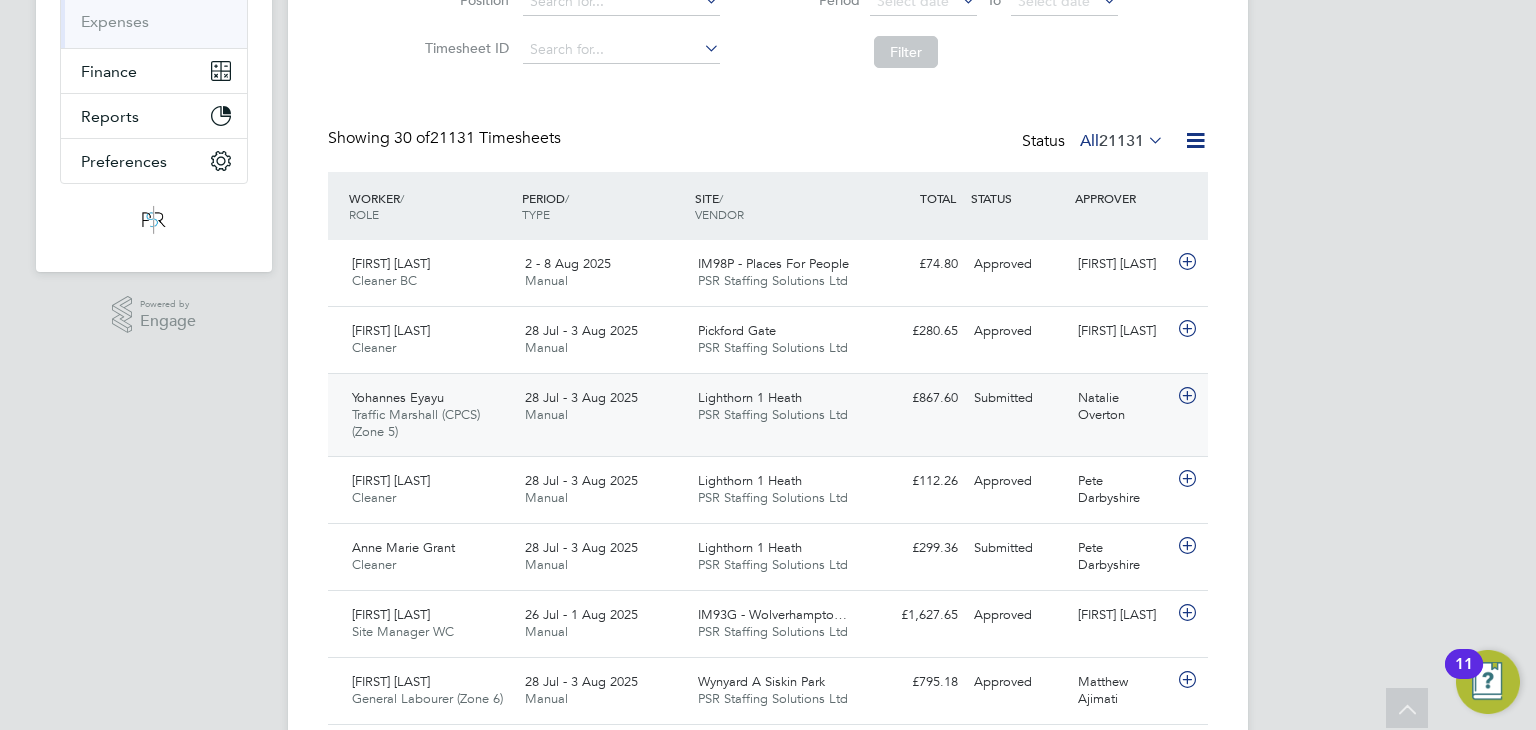 click on "Yohannes Eyayu Traffic Marshall (CPCS) (Zone 5)   28 Jul - 3 Aug 2025 28 Jul - 3 Aug 2025 Manual Lighthorn 1 Heath PSR Staffing Solutions Ltd £867.60 Submitted Submitted Natalie Overton" 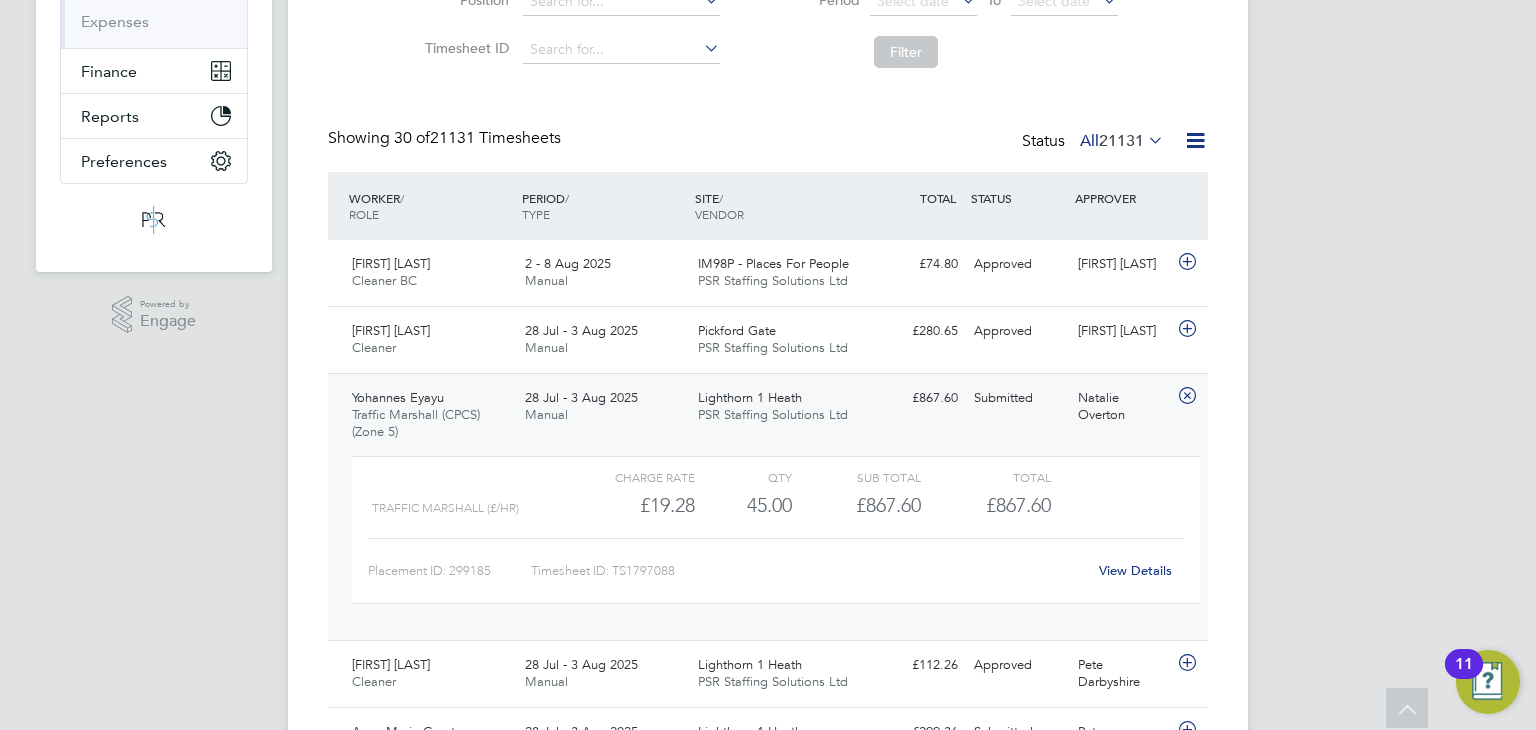click on "View Details" 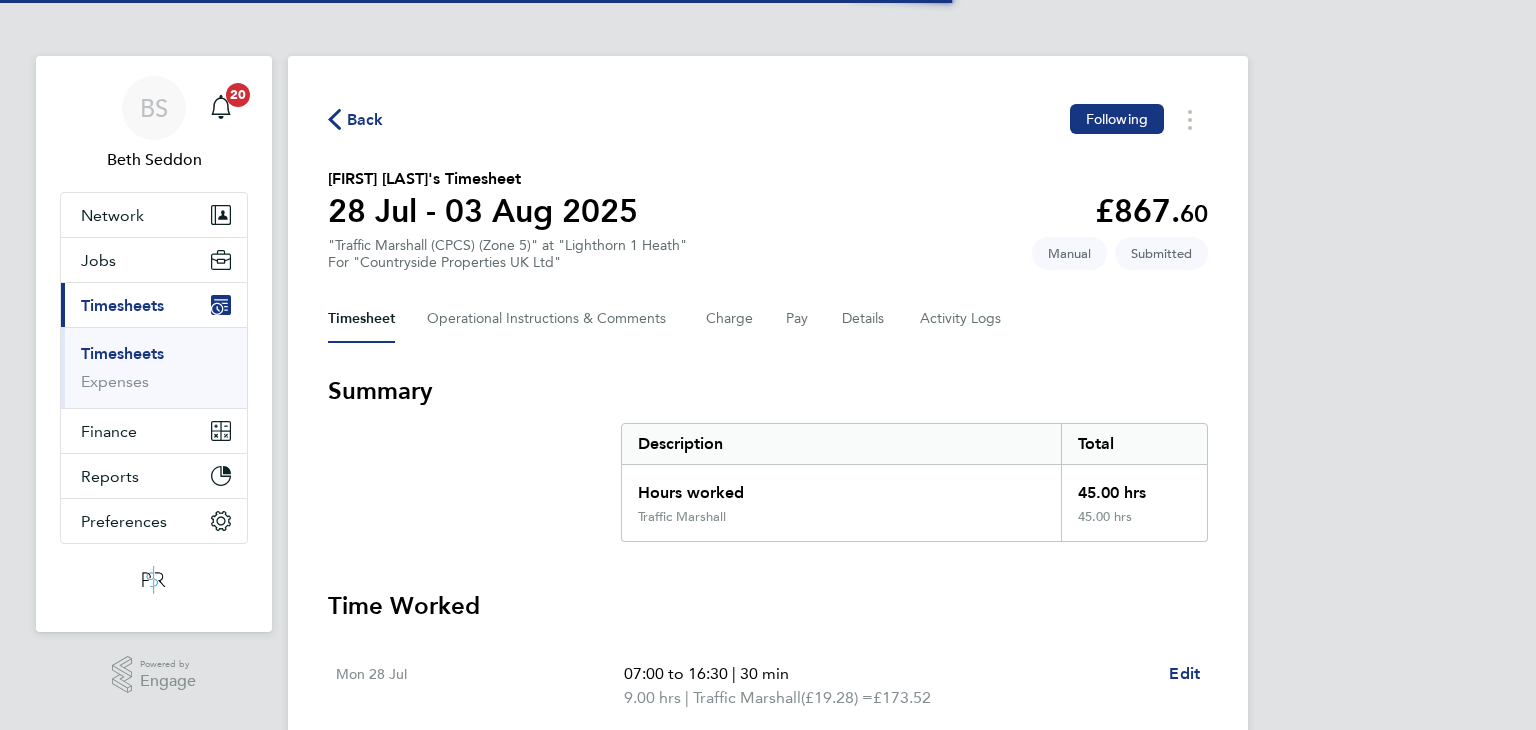 scroll, scrollTop: 0, scrollLeft: 0, axis: both 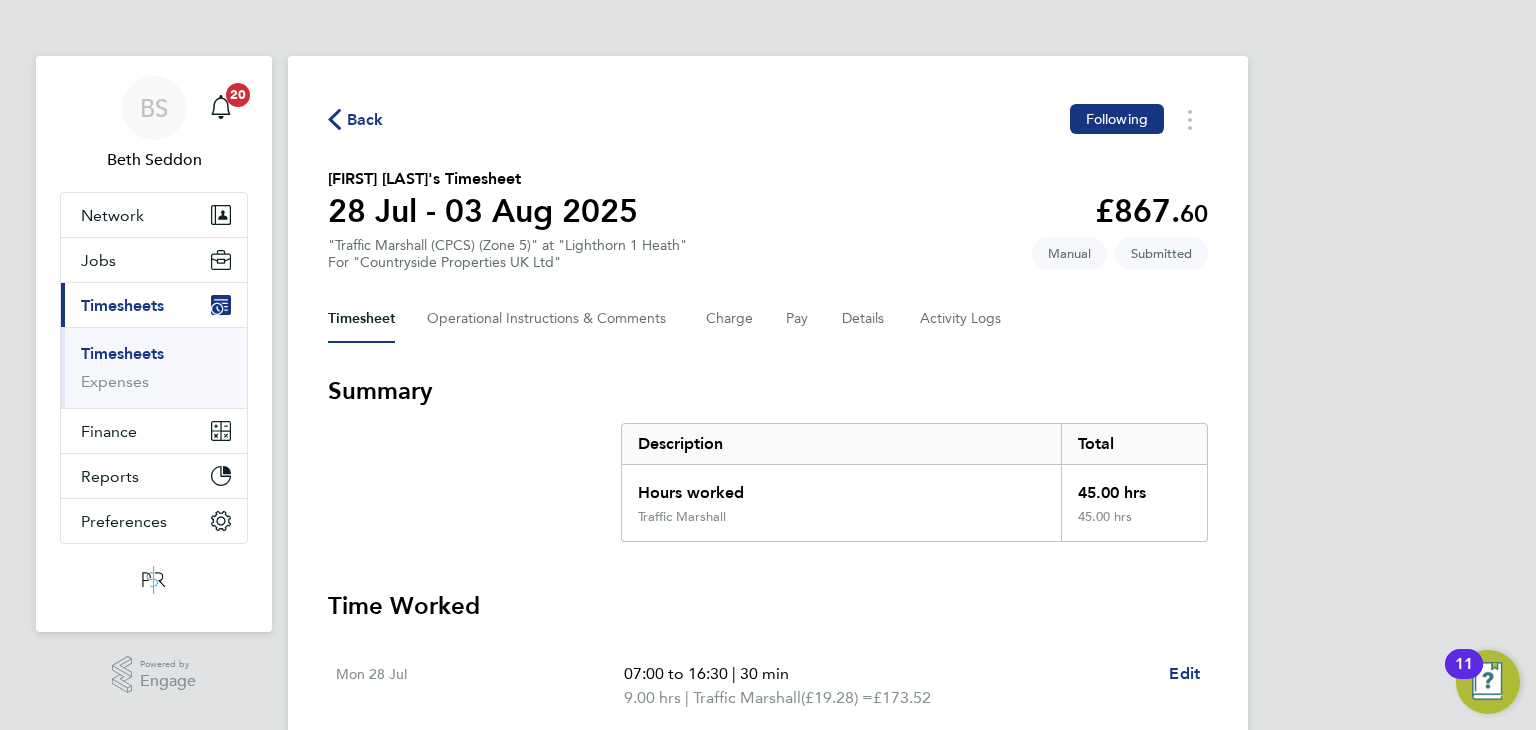 click on "BS   [FIRST] [LAST]   Notifications
20   Applications:   Network
Team Members   Businesses   Sites   Workers   Contacts   Jobs
Positions   Vacancies   Placements   Current page:   Timesheets
Timesheets   Expenses   Finance
Invoices & Credit Notes   Statements   Payments   Reports
Margin Report   Report Downloads   Preferences
My Business   Doc. Requirements   VMS Configurations   Notifications   Activity Logs
.st0{fill:#C0C1C2;}
Powered by Engage
Back  Following
[FIRST] [LAST]'s Timesheet   28 Jul - 03 Aug 2025   £867. 60  "Traffic Marshall (CPCS) (Zone 5)" at "Lighthorn 1 Heath"  For "Countryside Properties UK Ltd"  Submitted   Manual   Timesheet   Operational Instructions & Comments   Charge   Pay   Details" at bounding box center (768, 722) 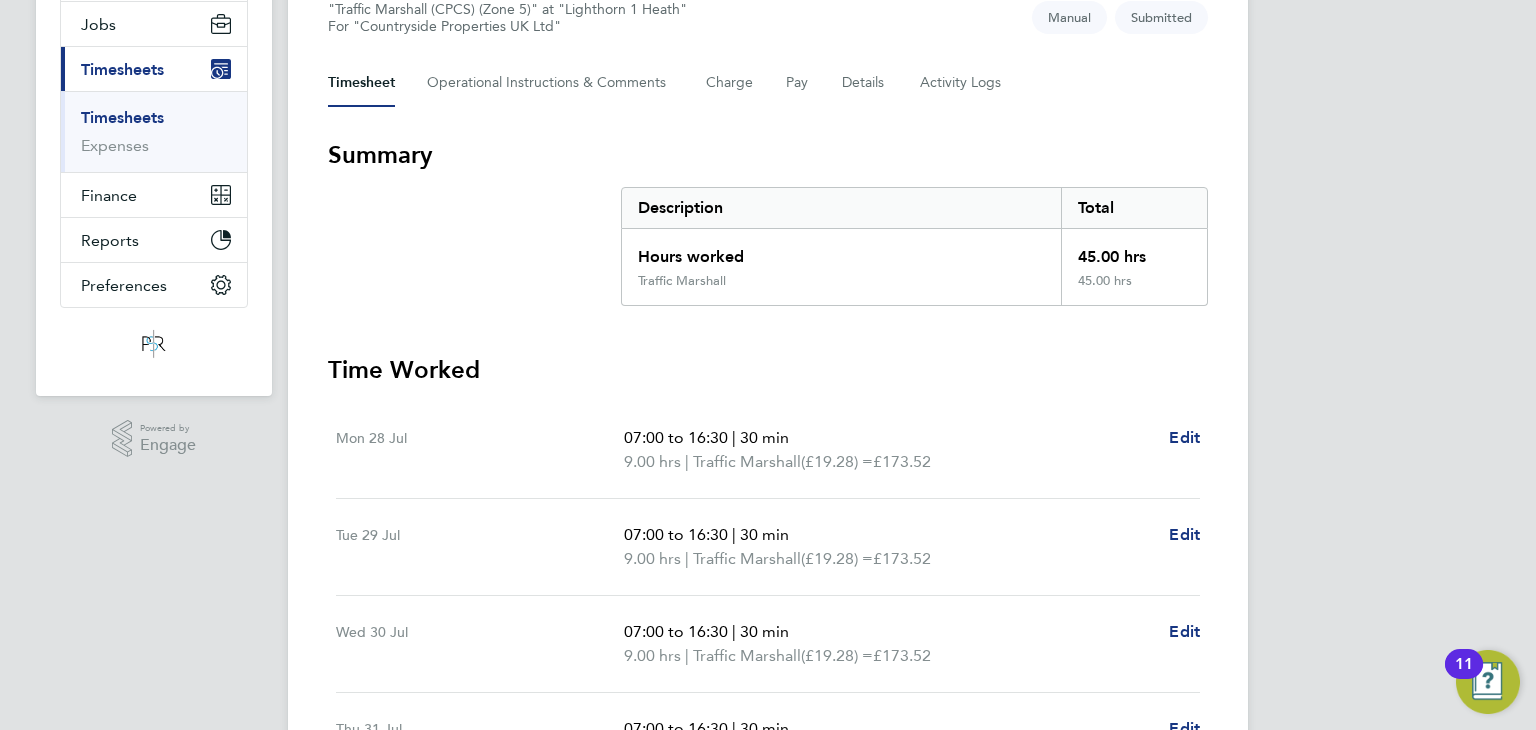 scroll, scrollTop: 200, scrollLeft: 0, axis: vertical 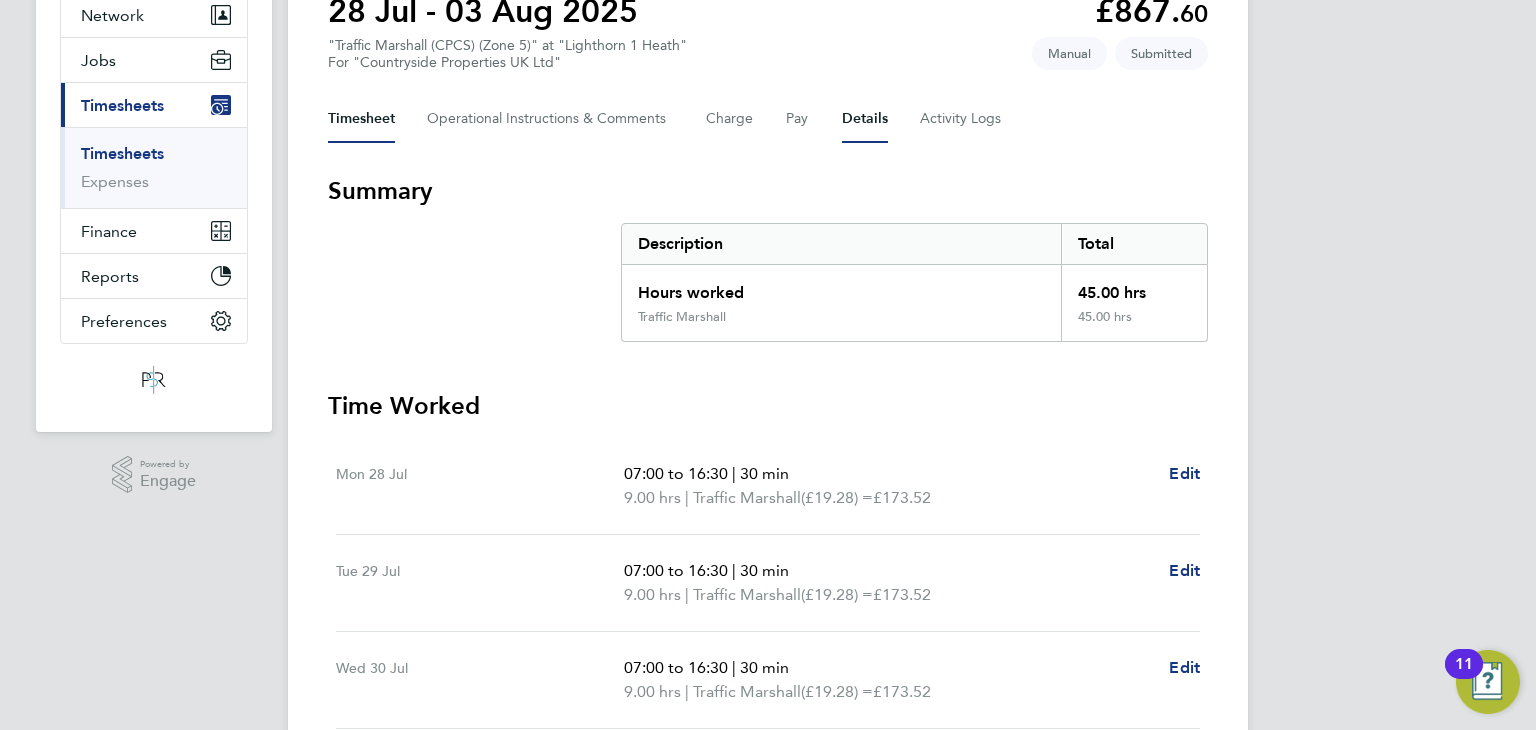click on "Details" at bounding box center (865, 119) 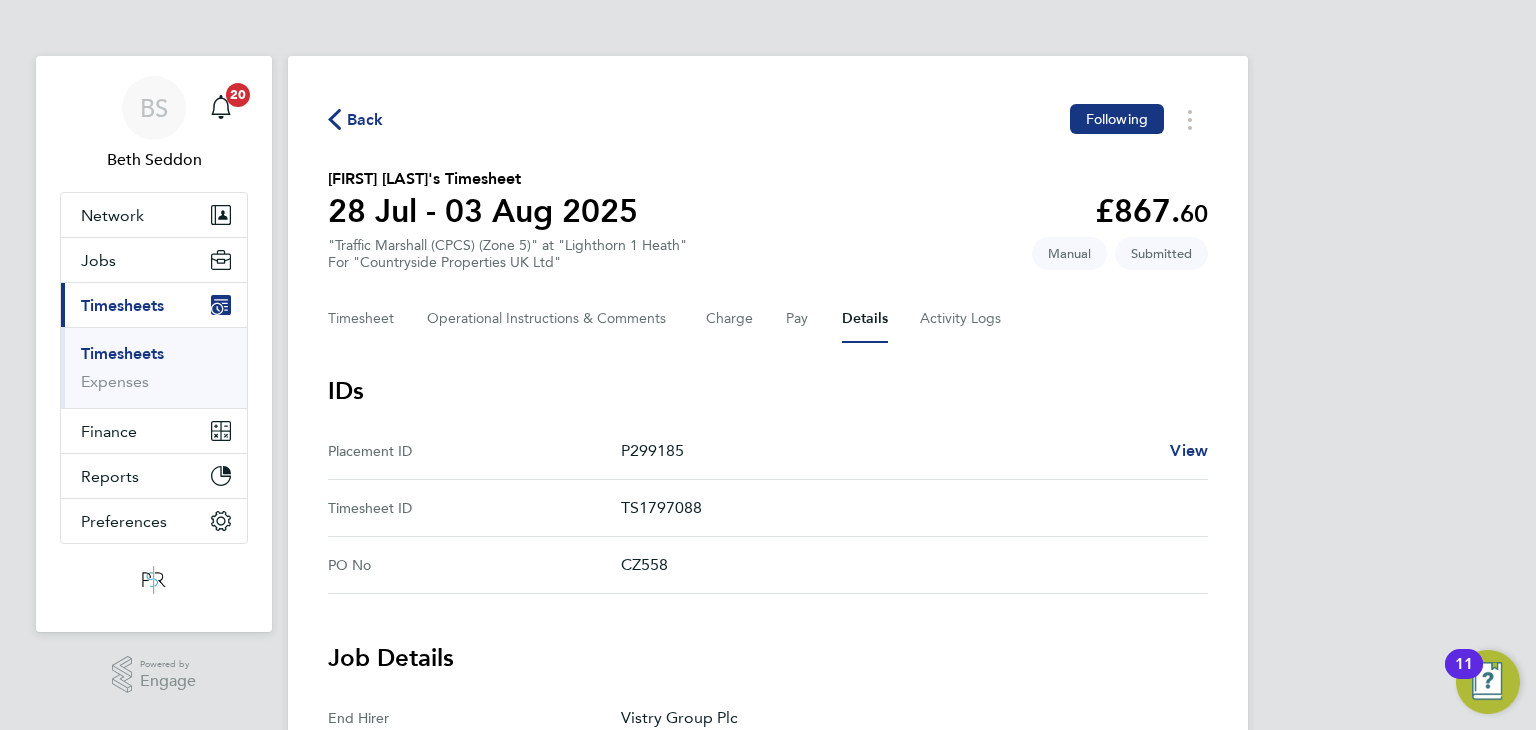 click on "BS   Beth Seddon   Notifications
20   Applications:   Network
Team Members   Businesses   Sites   Workers   Contacts   Jobs
Positions   Vacancies   Placements   Current page:   Timesheets
Timesheets   Expenses   Finance
Invoices & Credit Notes   Statements   Payments   Reports
Margin Report   Report Downloads   Preferences
My Business   Doc. Requirements   VMS Configurations   Notifications   Activity Logs
.st0{fill:#C0C1C2;}
Powered by Engage
Back  Following
Yohannes Eyayu's Timesheet   28 Jul - 03 Aug 2025   £867. 60  "Traffic Marshall (CPCS) (Zone 5)" at "Lighthorn 1 Heath"  For "Countryside Properties UK Ltd"  Submitted   Manual   Timesheet   Operational Instructions & Comments   Charge   Pay   Details   IDs   BS" at bounding box center (768, 831) 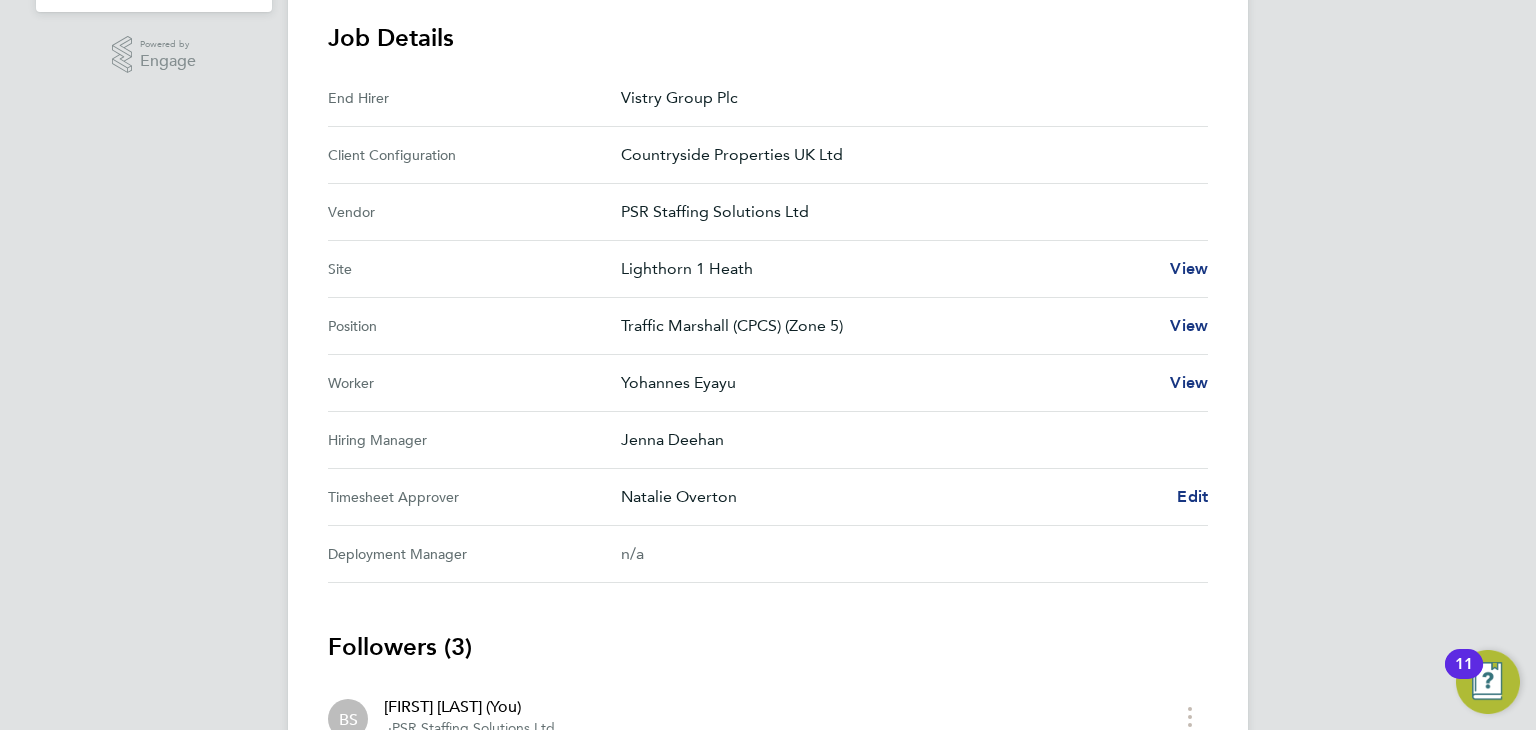 scroll, scrollTop: 680, scrollLeft: 0, axis: vertical 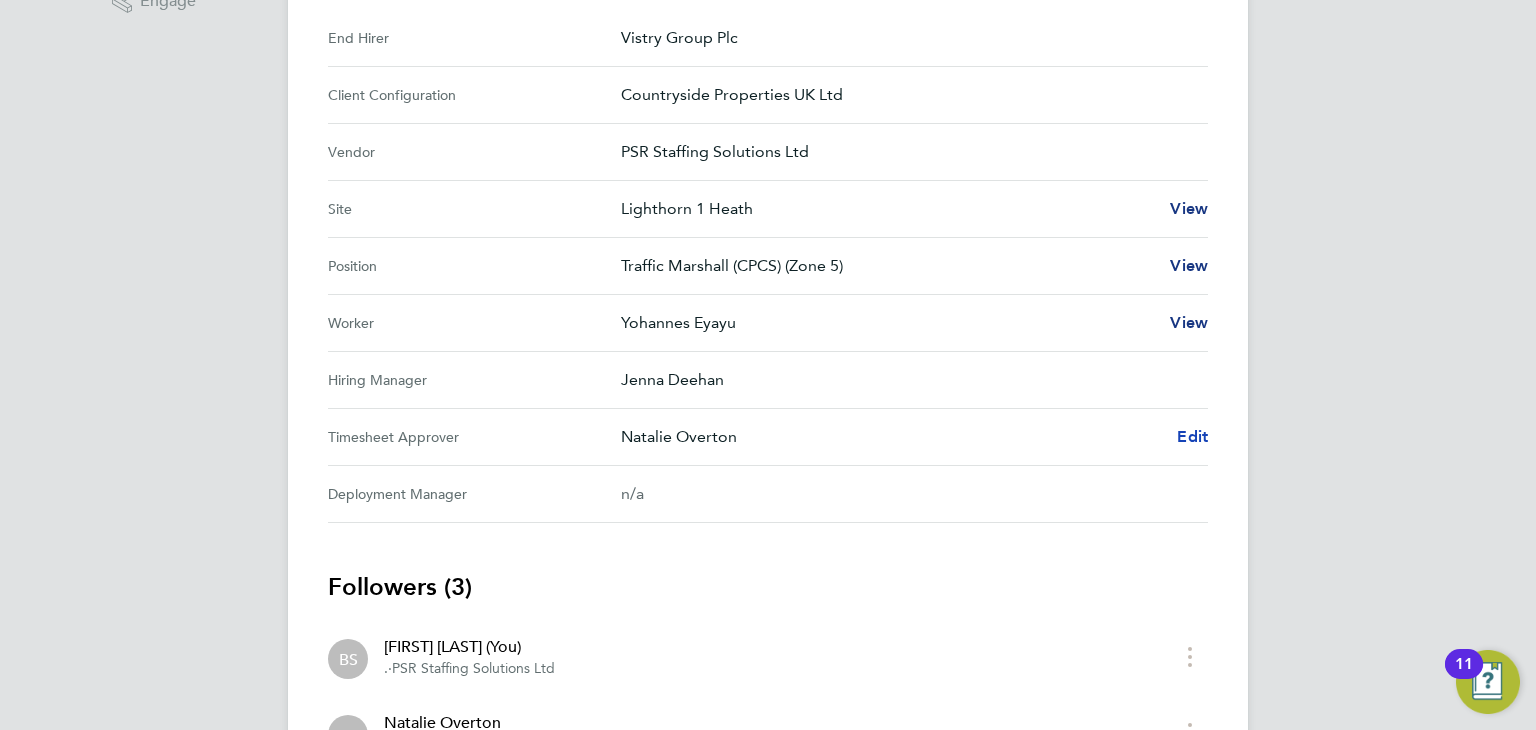 click on "Edit" at bounding box center (1192, 436) 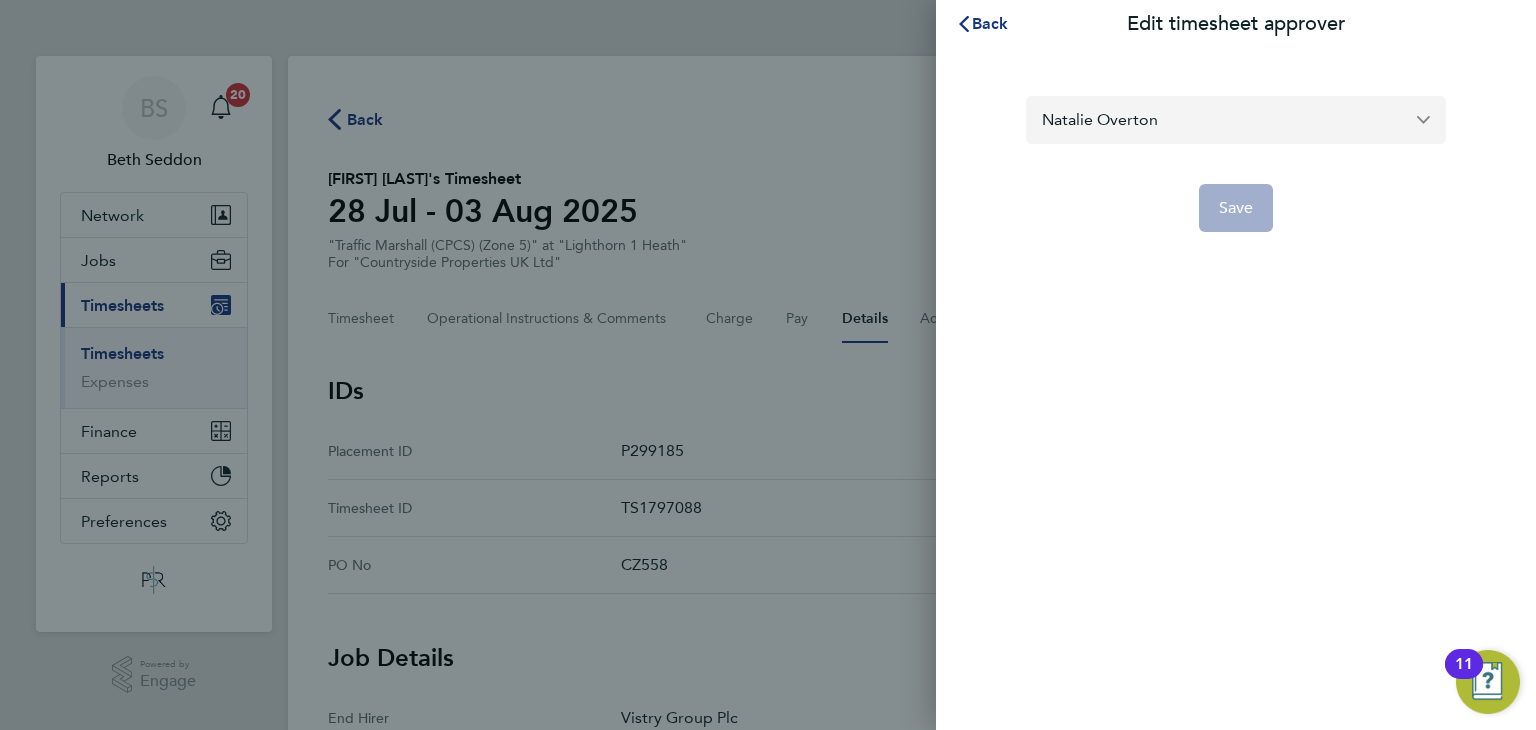 click on "Natalie Overton" at bounding box center (1236, 119) 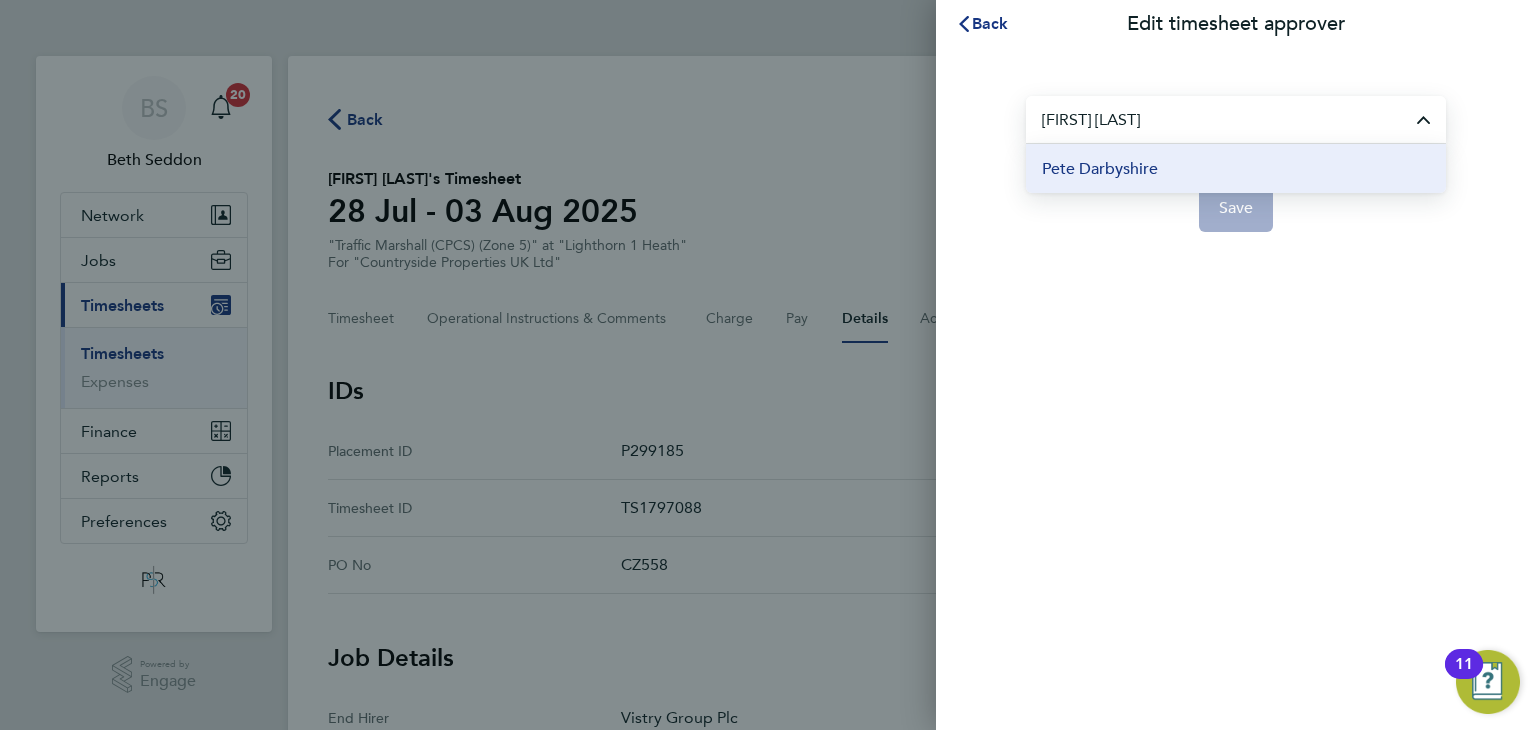 click on "Pete Darbyshire" at bounding box center [1100, 169] 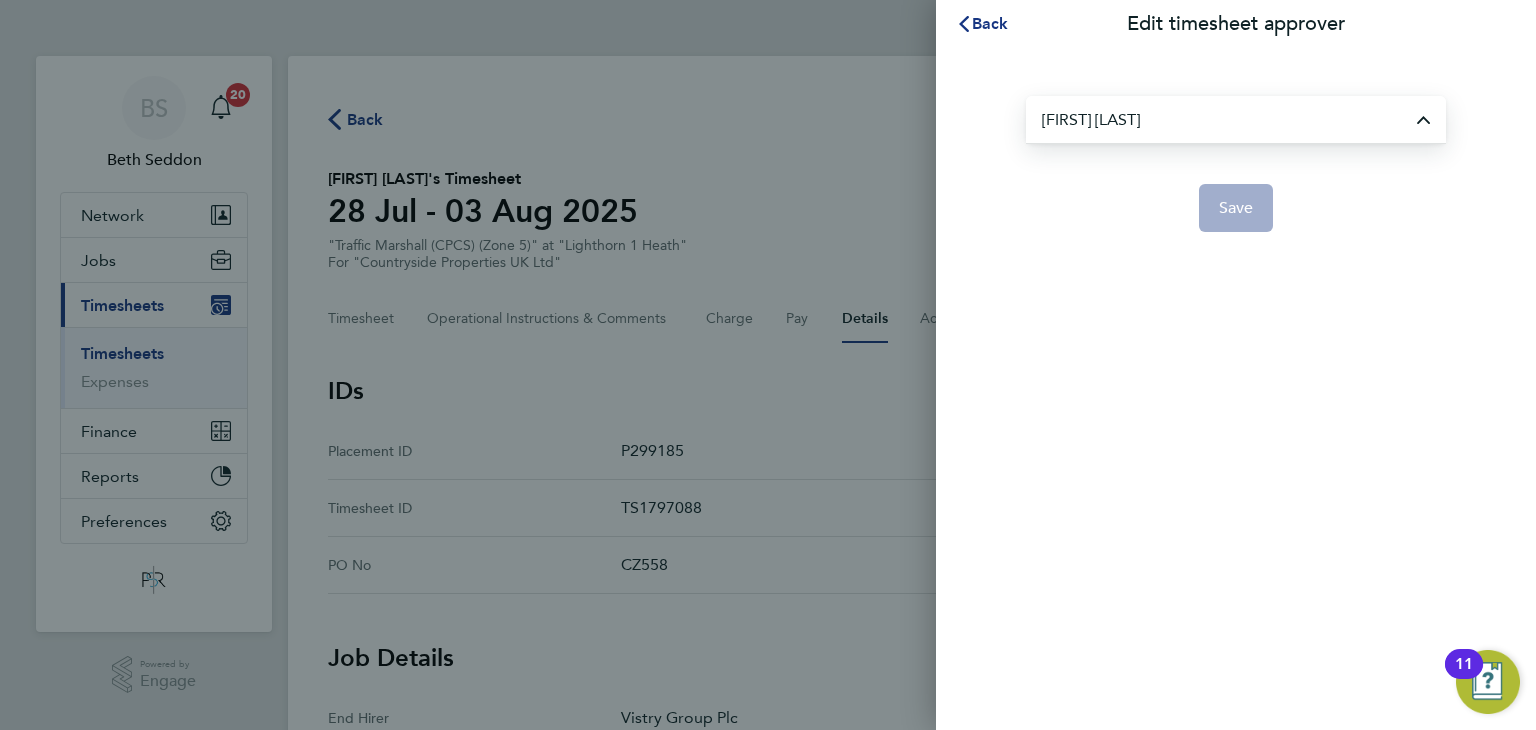 type on "Pete Darbyshire" 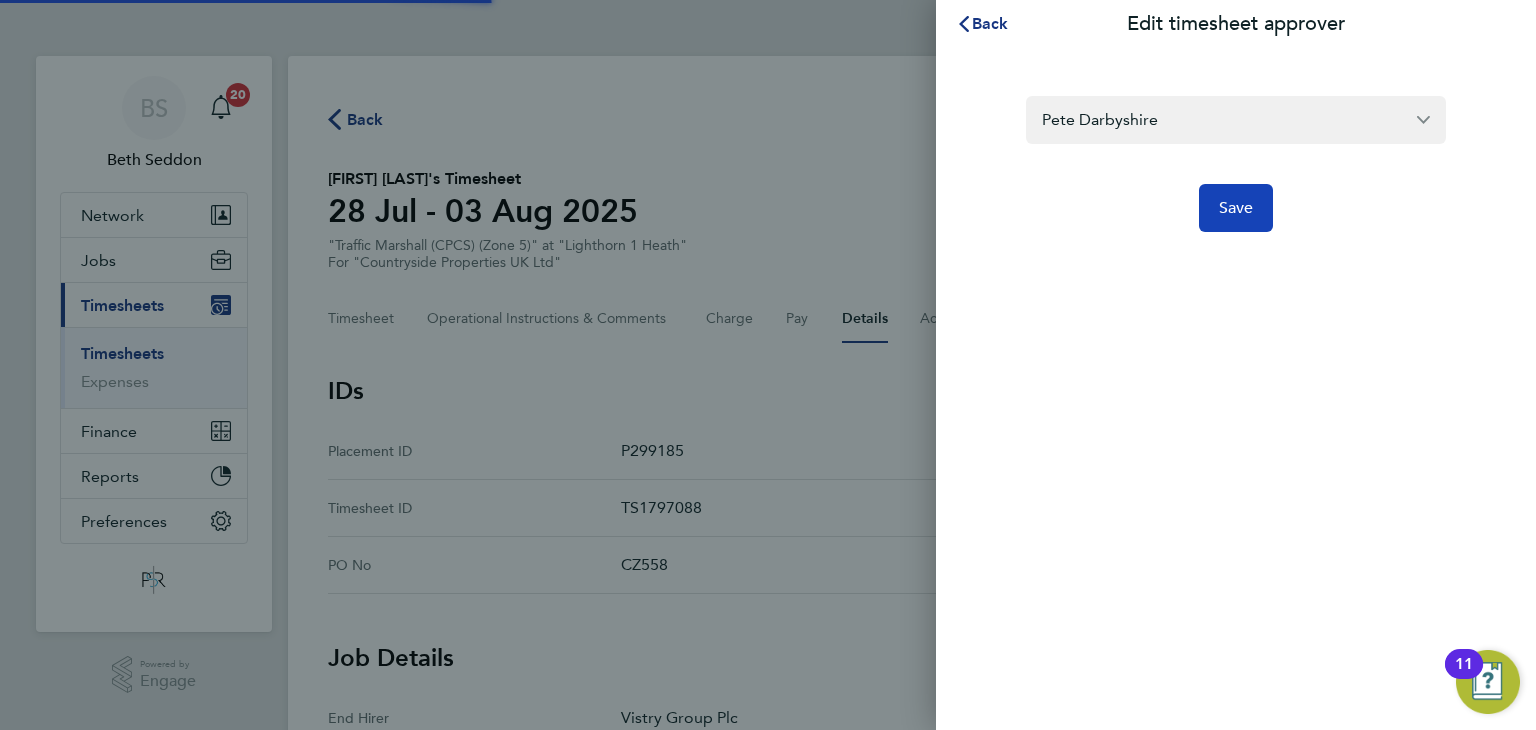 click on "Save" 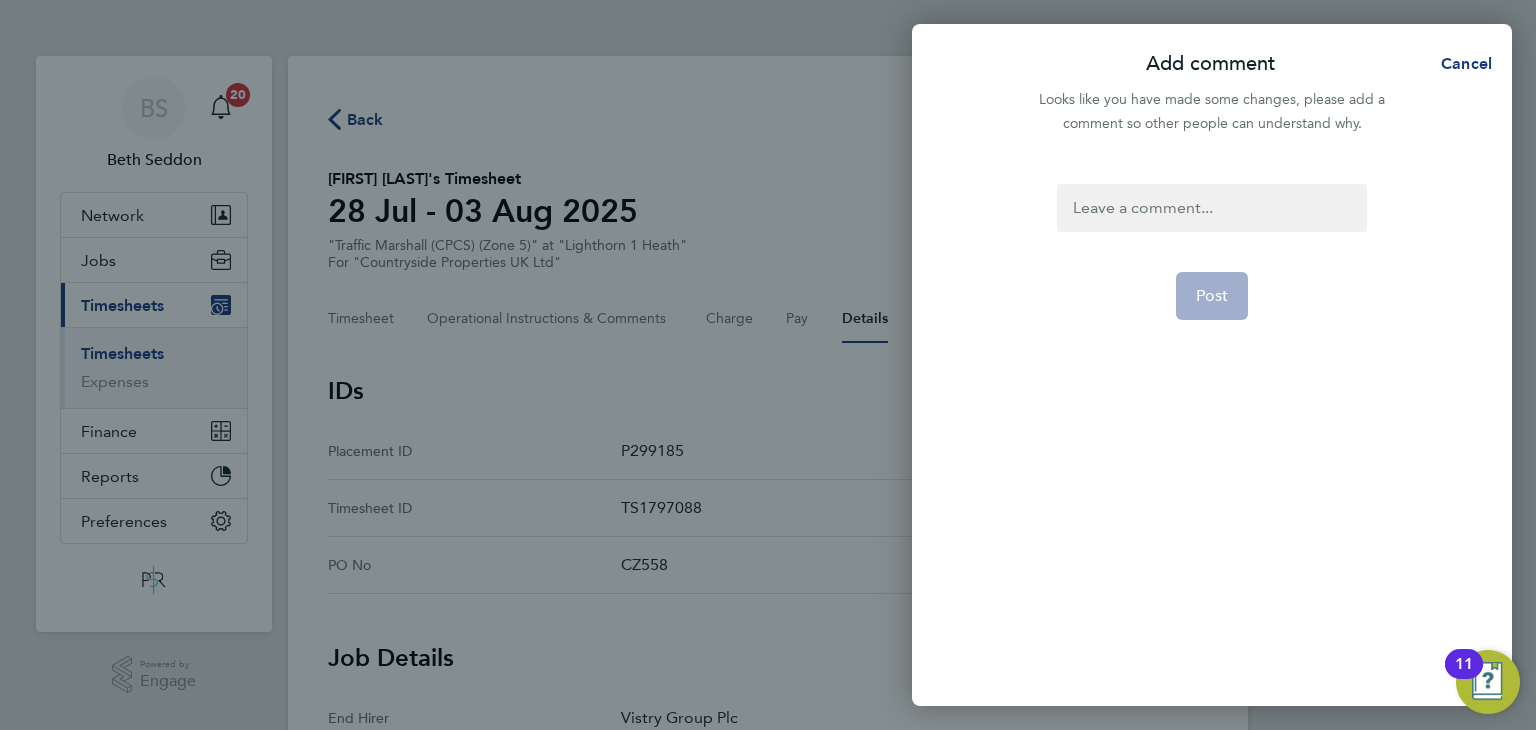 click at bounding box center [1211, 208] 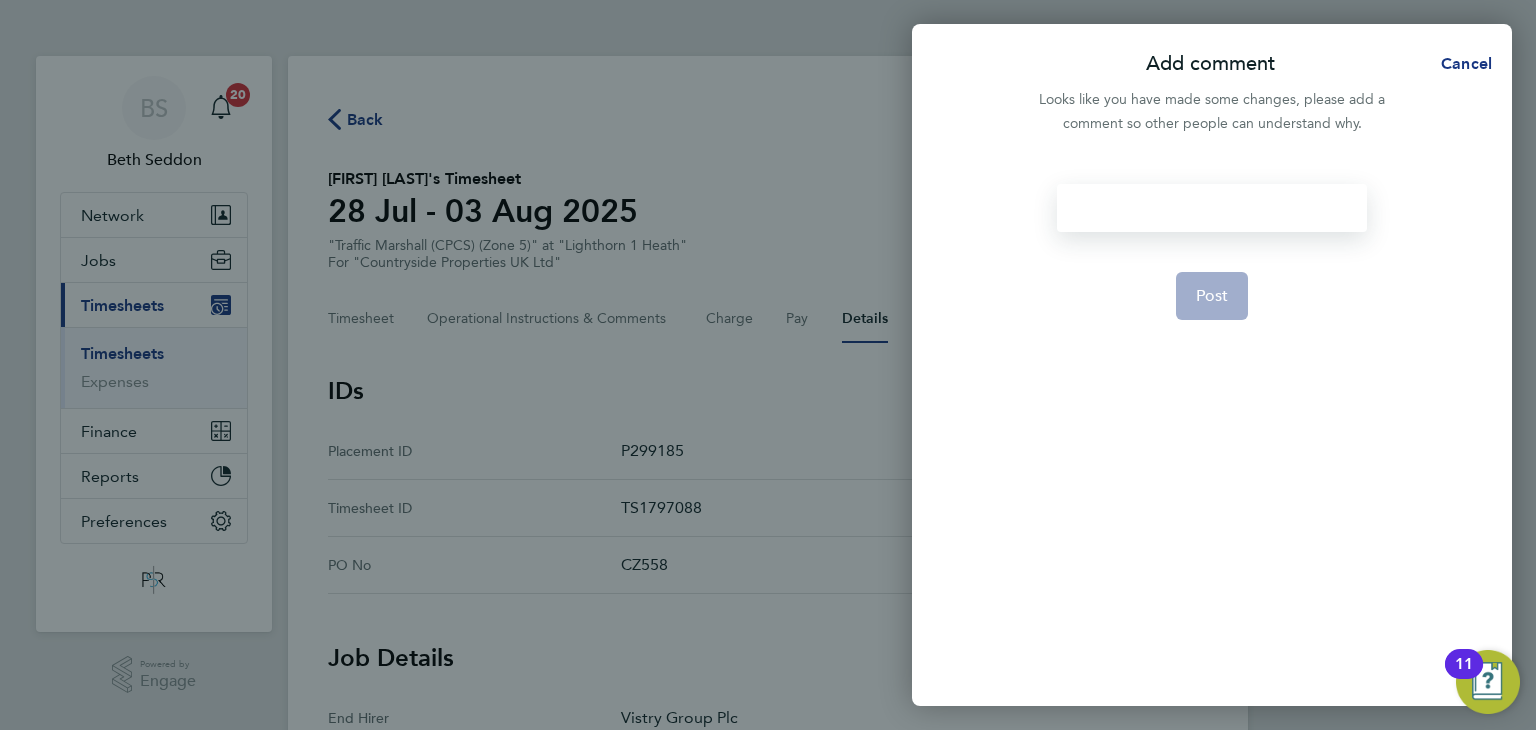 type 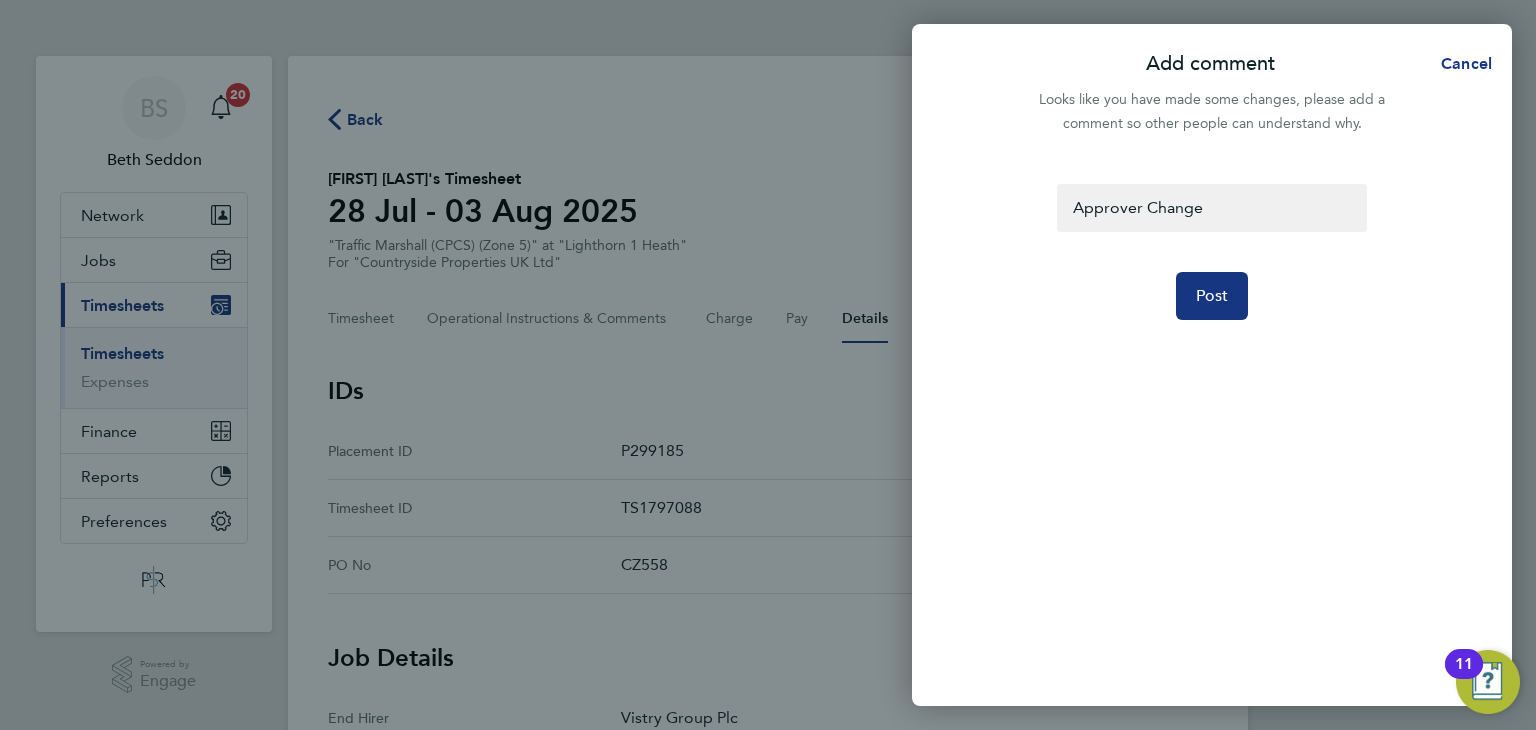 click on "Approver Change  Post" 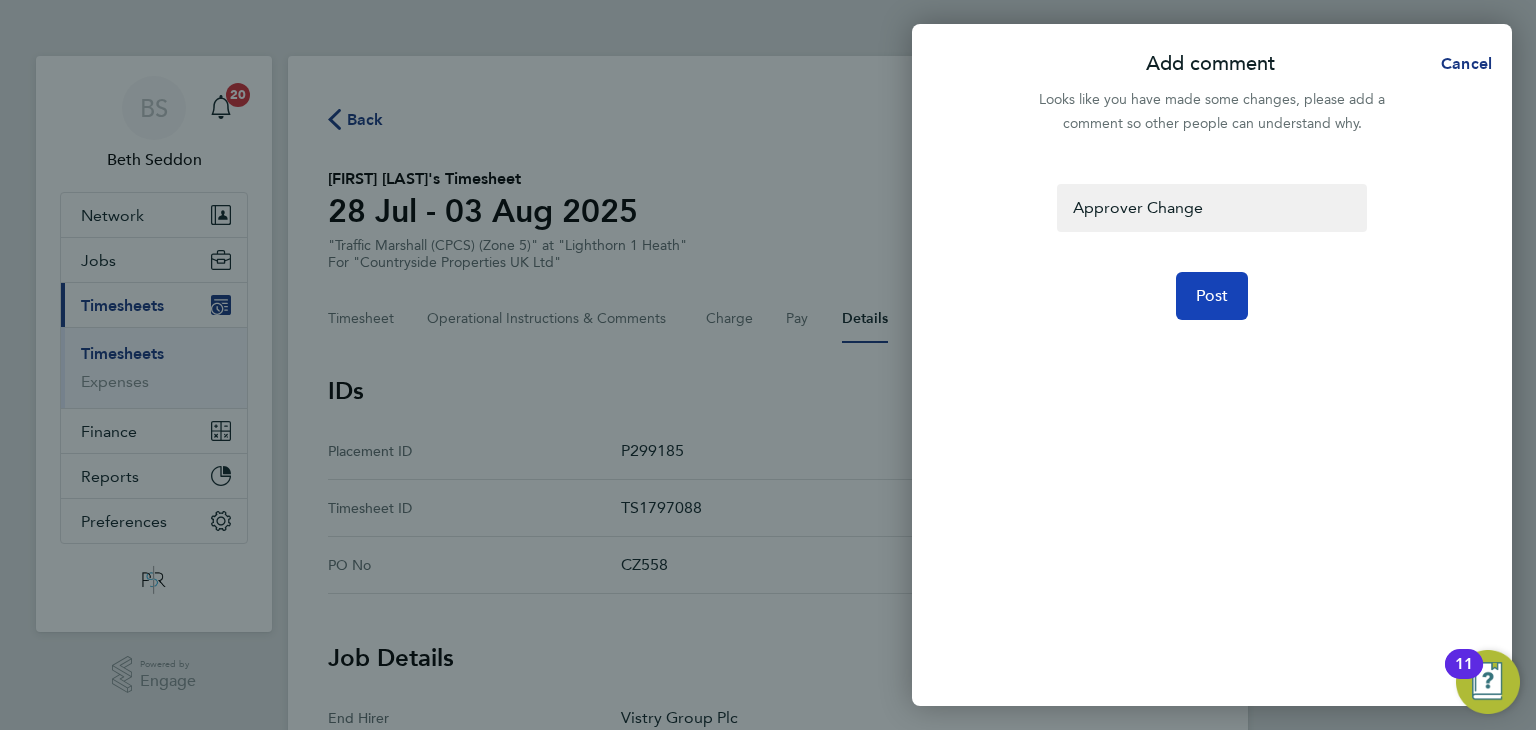 click on "Post" 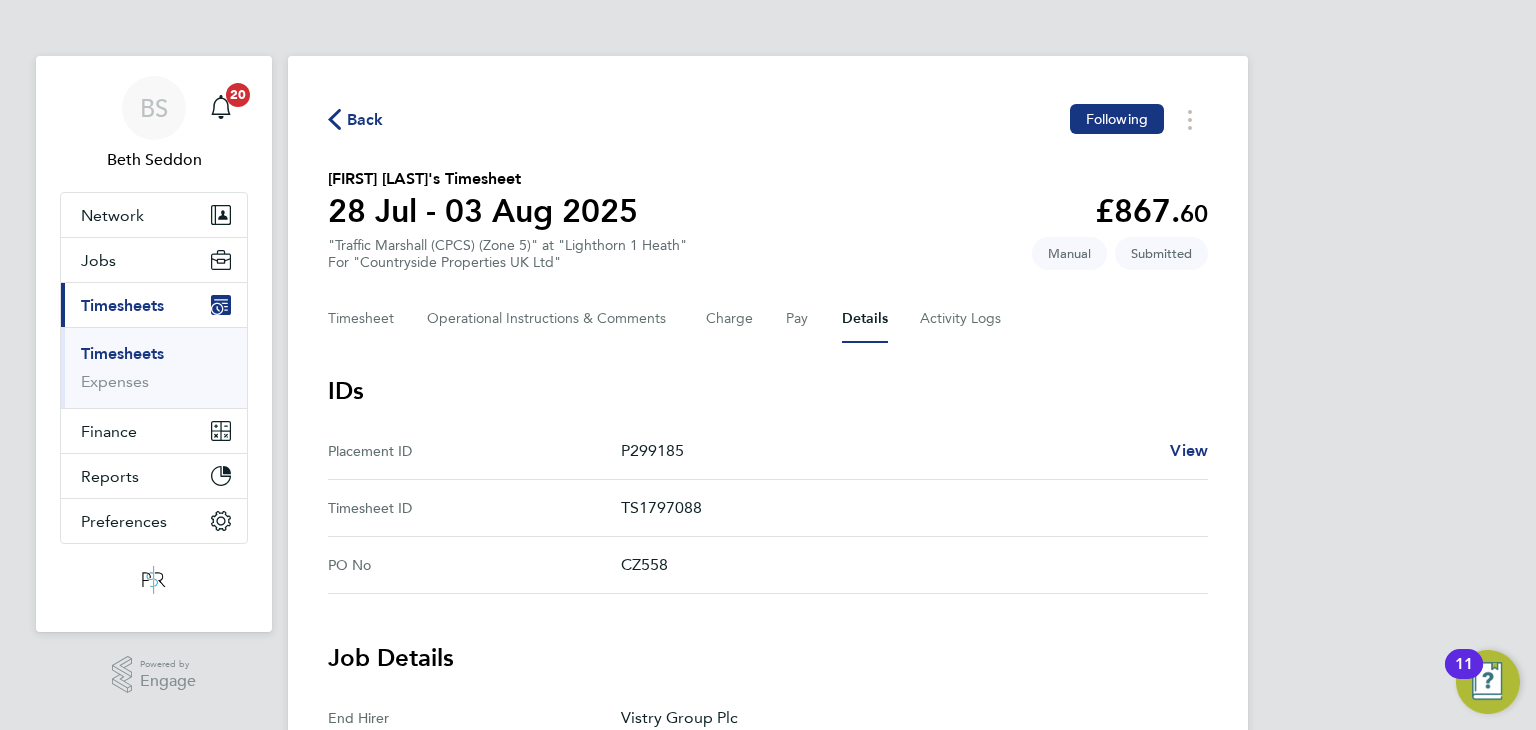 click on "Back" 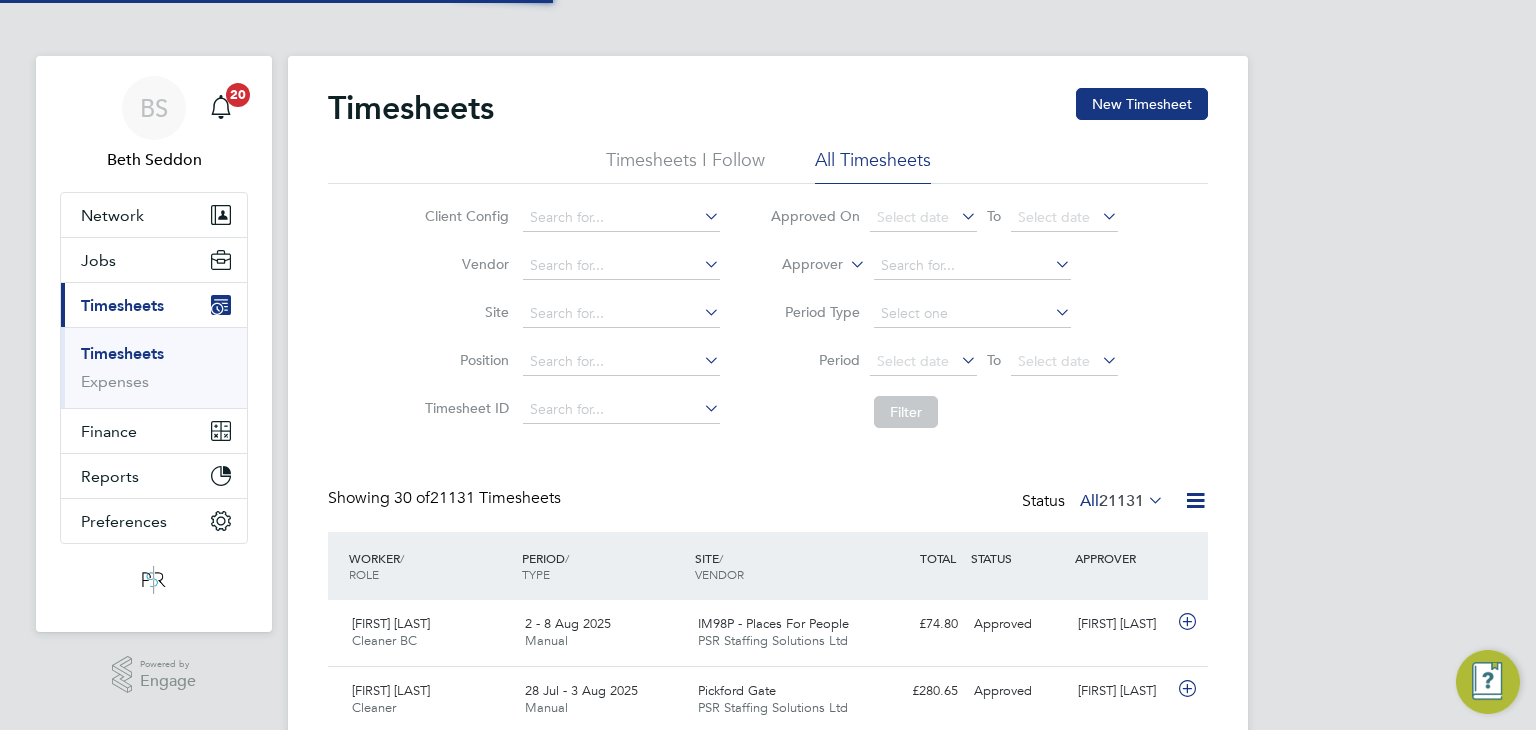 scroll, scrollTop: 9, scrollLeft: 10, axis: both 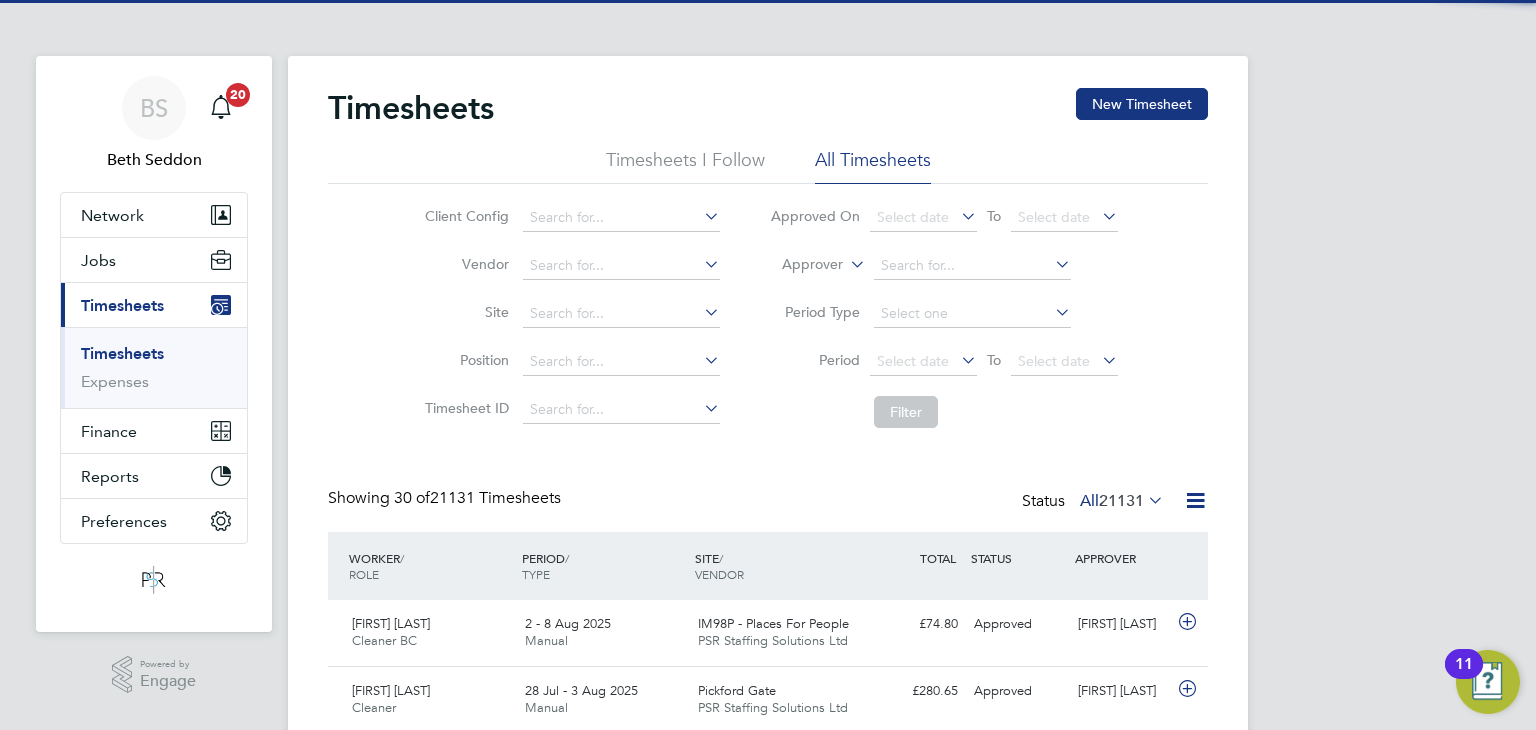 type 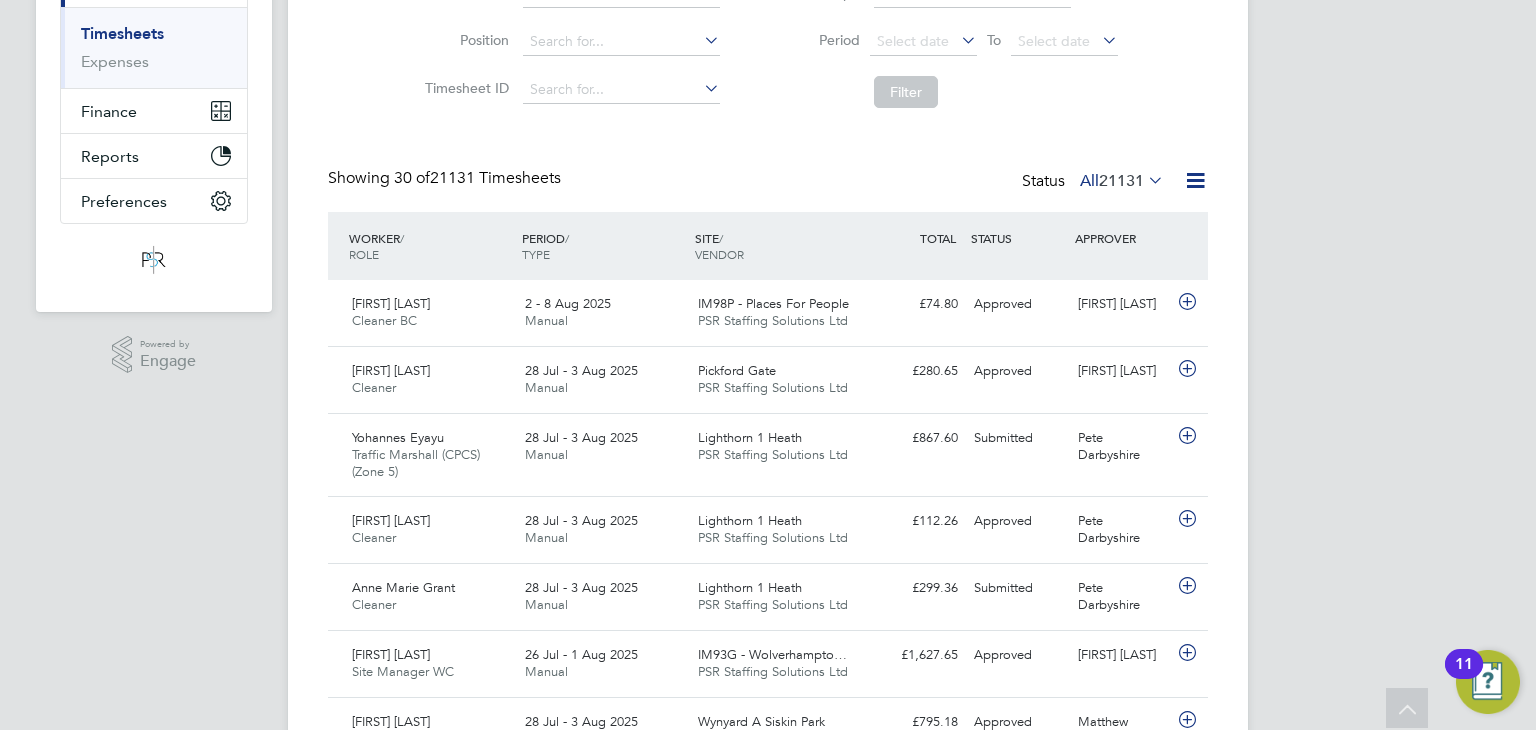 click on "BS   Beth Seddon   Notifications
20   Applications:   Network
Team Members   Businesses   Sites   Workers   Contacts   Jobs
Positions   Vacancies   Placements   Current page:   Timesheets
Timesheets   Expenses   Finance
Invoices & Credit Notes   Statements   Payments   Reports
Margin Report   Report Downloads   Preferences
My Business   Doc. Requirements   VMS Configurations   Notifications   Activity Logs
.st0{fill:#C0C1C2;}
Powered by Engage Timesheets New Timesheet Timesheets I Follow All Timesheets Client Config   Vendor   Site   Position   Timesheet ID   Approved On
Select date
To
Select date
Approver     Period Type   Period
Select date
To
Select date
Filter Showing   30 of  Status" at bounding box center [768, 1106] 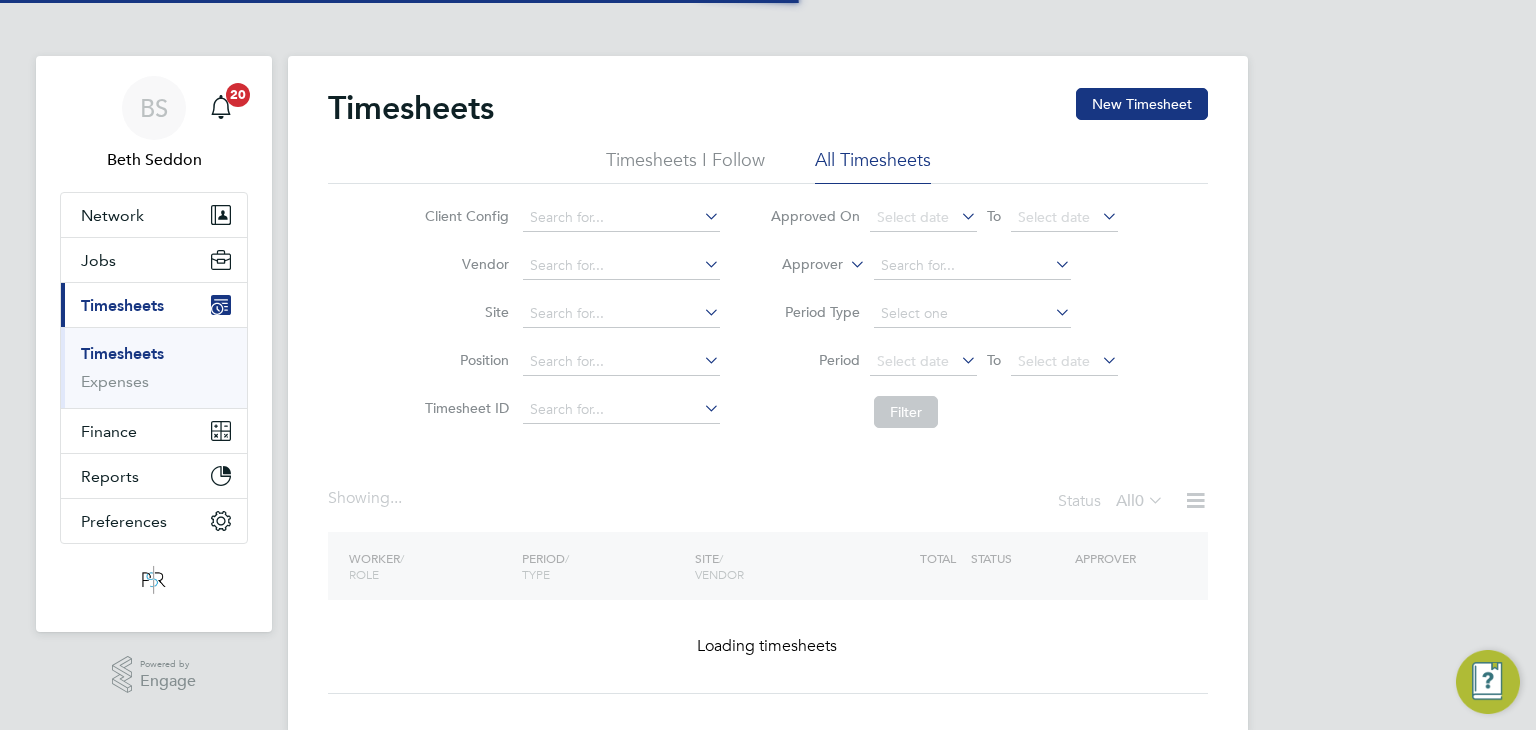scroll, scrollTop: 0, scrollLeft: 0, axis: both 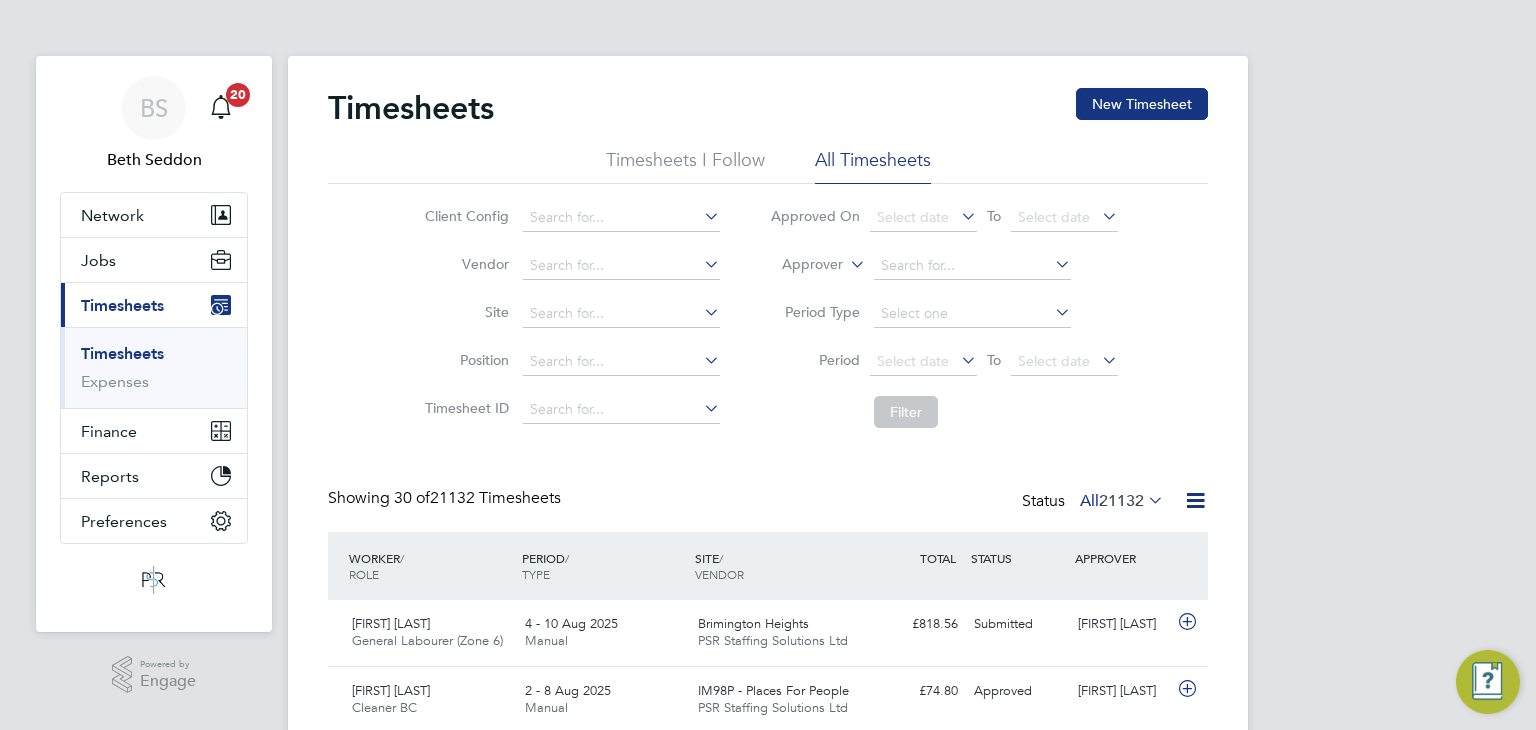 click on "[FIRST]   [FIRST] [LAST]   Notifications
20   Applications:   Network
Team Members   Businesses   Sites   Workers   Contacts   Jobs
Positions   Vacancies   Placements   Current page:   Timesheets
Timesheets   Expenses   Finance
Invoices & Credit Notes   Statements   Payments   Reports
Margin Report   Report Downloads   Preferences
My Business   Doc. Requirements   VMS Configurations   Notifications   Activity Logs
.st0{fill:#C0C1C2;}
Powered by Engage Timesheets New Timesheet Timesheets I Follow All Timesheets Client Config   Vendor   Site   Position   Timesheet ID   Approved On
Select date
To
Select date
Approver     Period Type   Period
Select date
To
Select date
Filter Showing   30 of  Status" at bounding box center [768, 1418] 